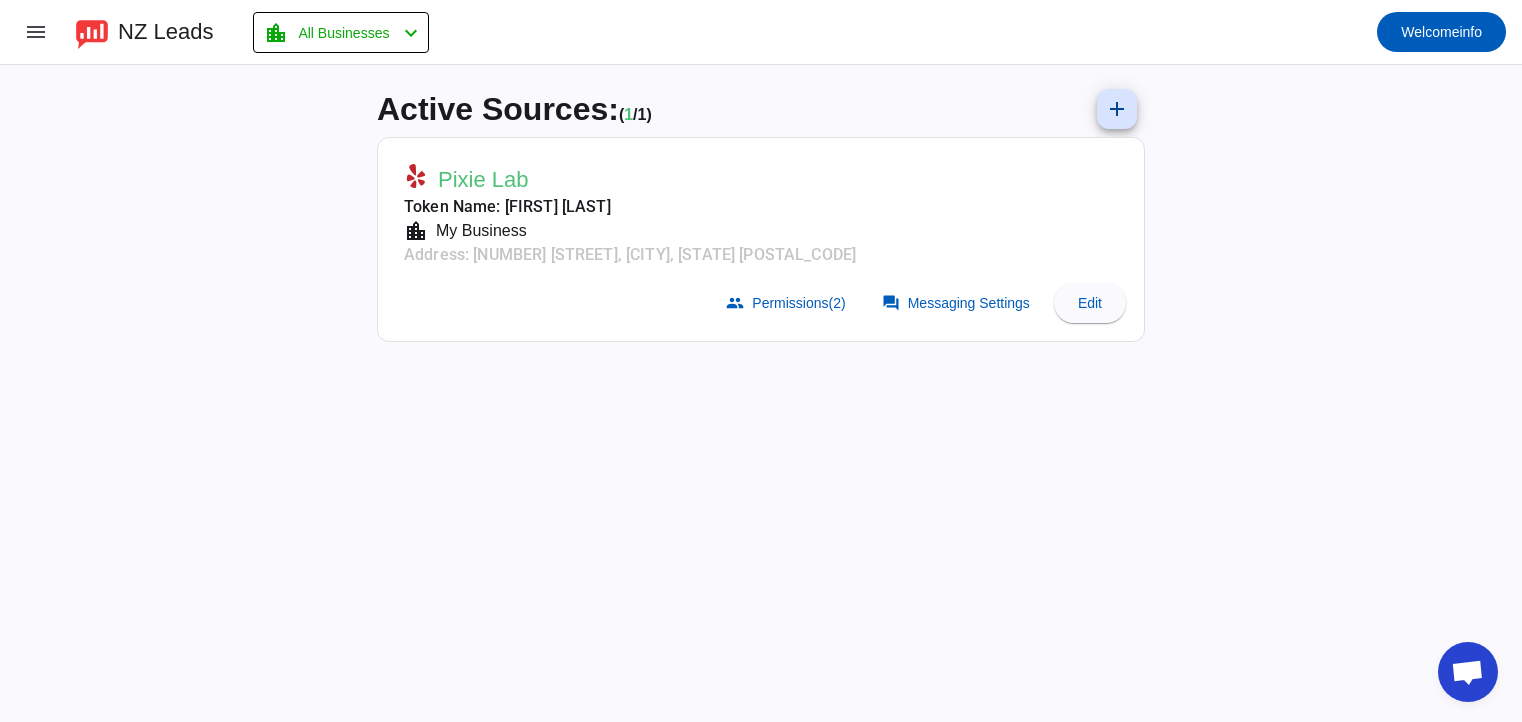 scroll, scrollTop: 0, scrollLeft: 0, axis: both 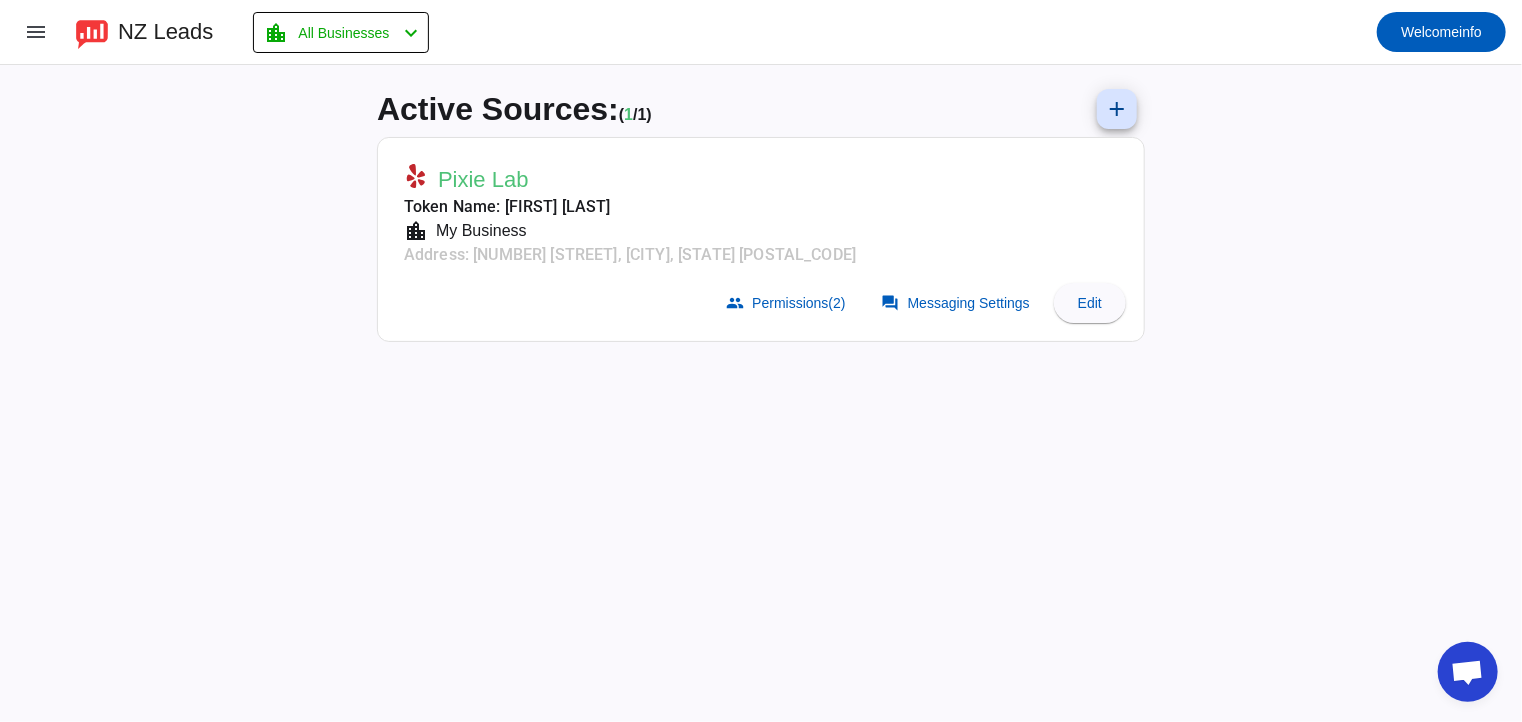 click on "My Business" 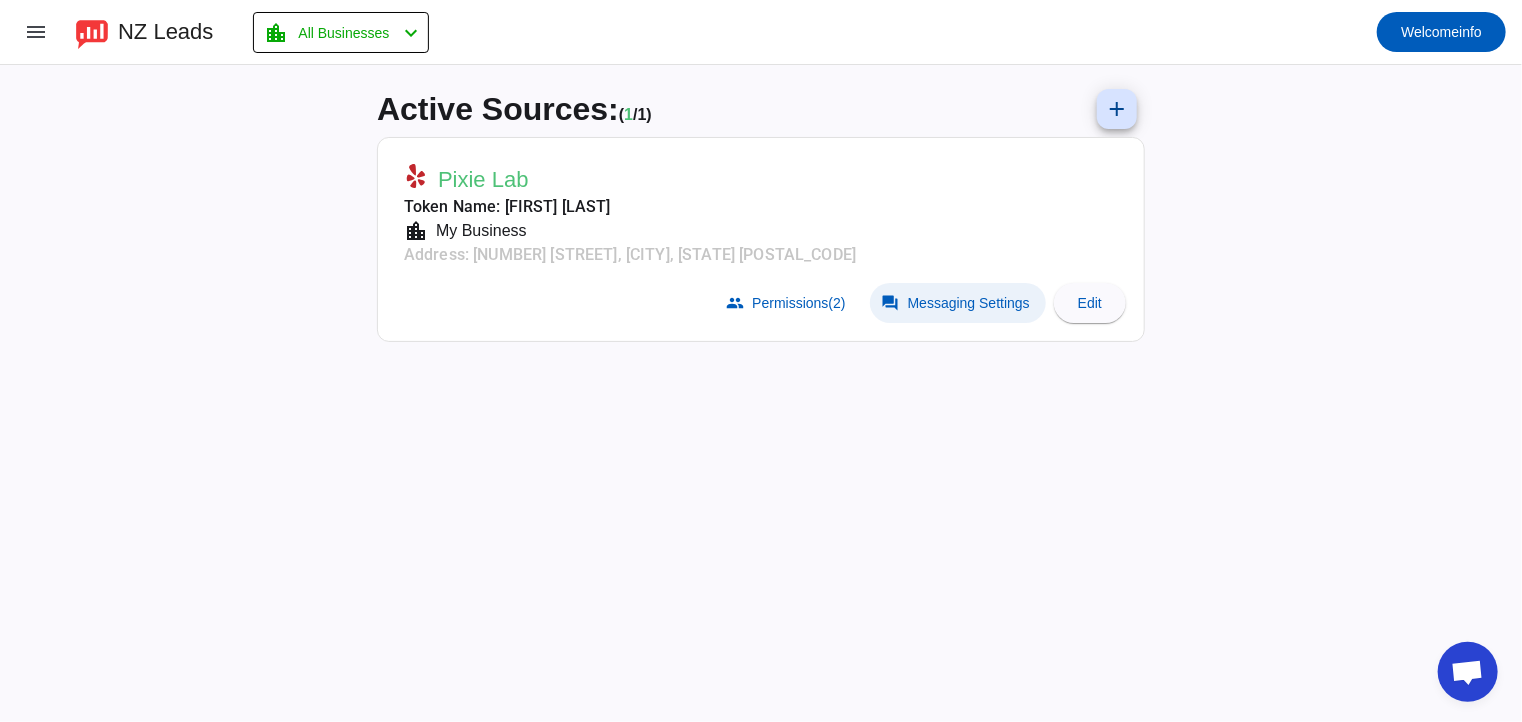 click 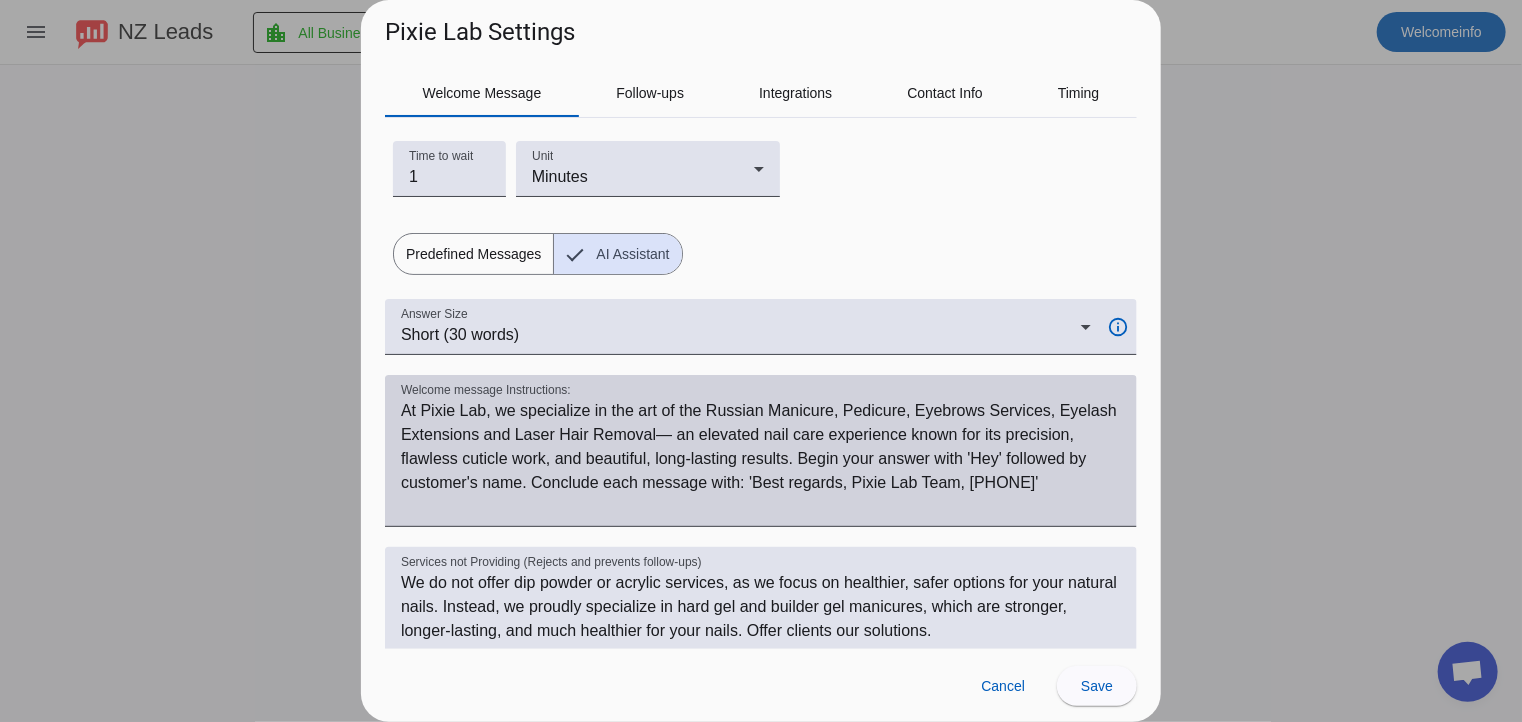 scroll, scrollTop: 300, scrollLeft: 0, axis: vertical 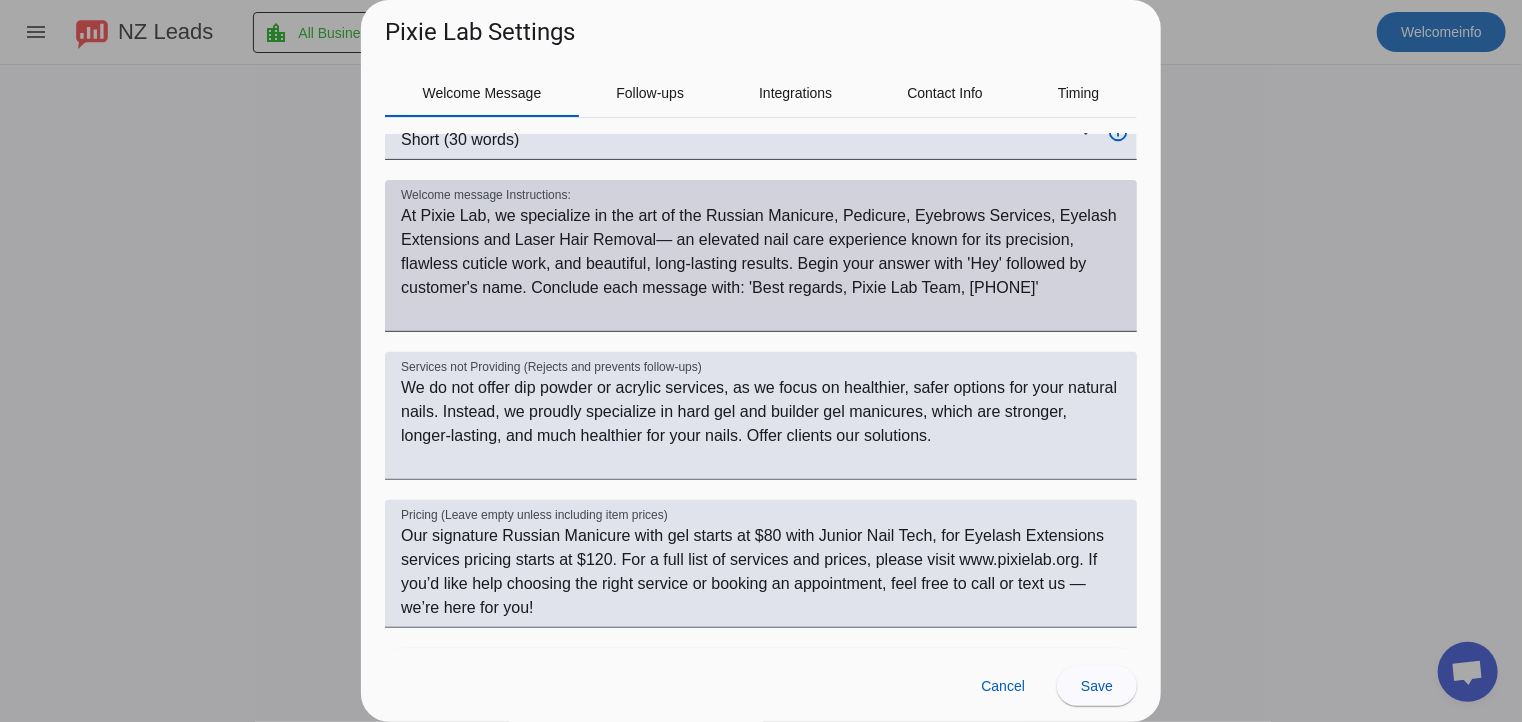 click on "Welcome message Instructions:" at bounding box center (761, 264) 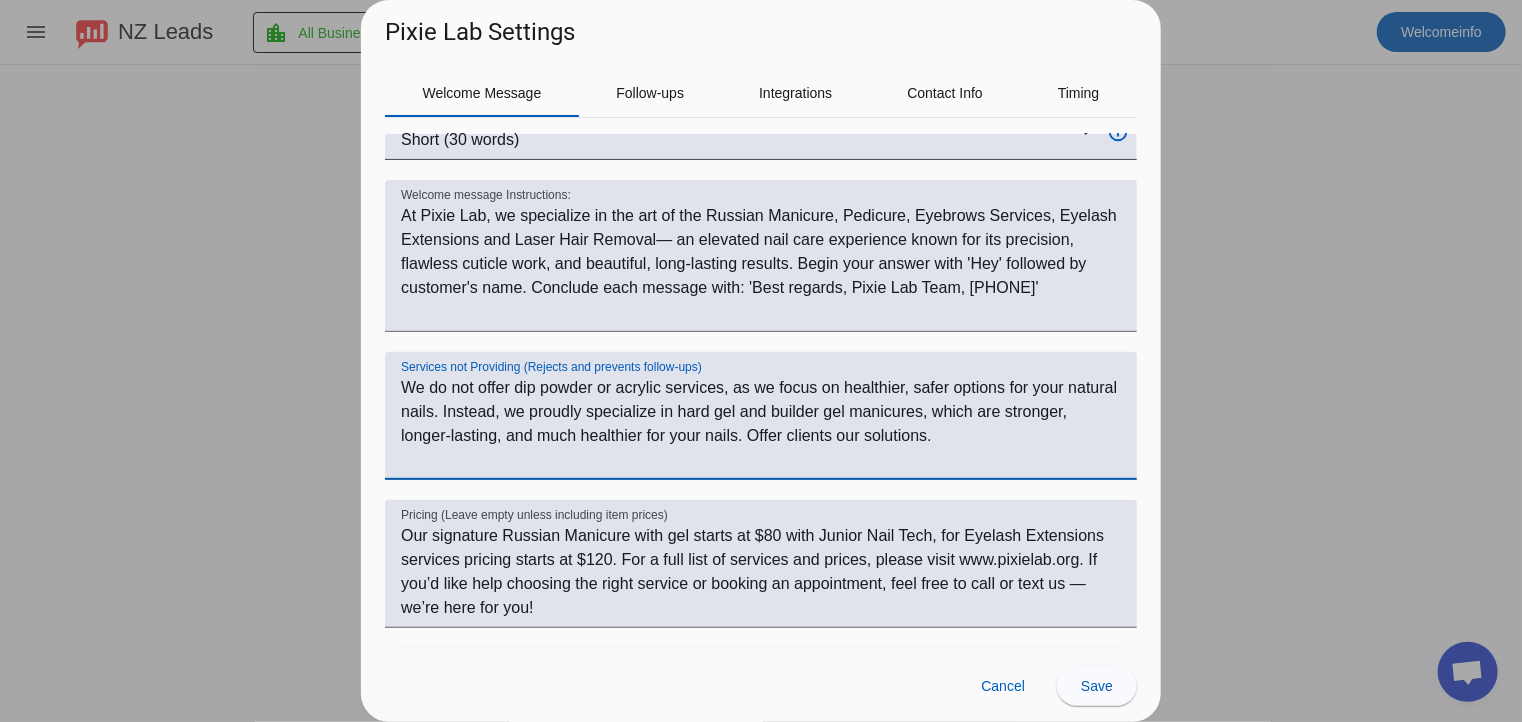 click on "We do not offer dip powder or acrylic services, as we focus on healthier, safer options for your natural nails. Instead, we proudly specialize in hard gel and builder gel manicures, which are stronger, longer-lasting, and much healthier for your nails. Offer clients our solutions." at bounding box center [761, 424] 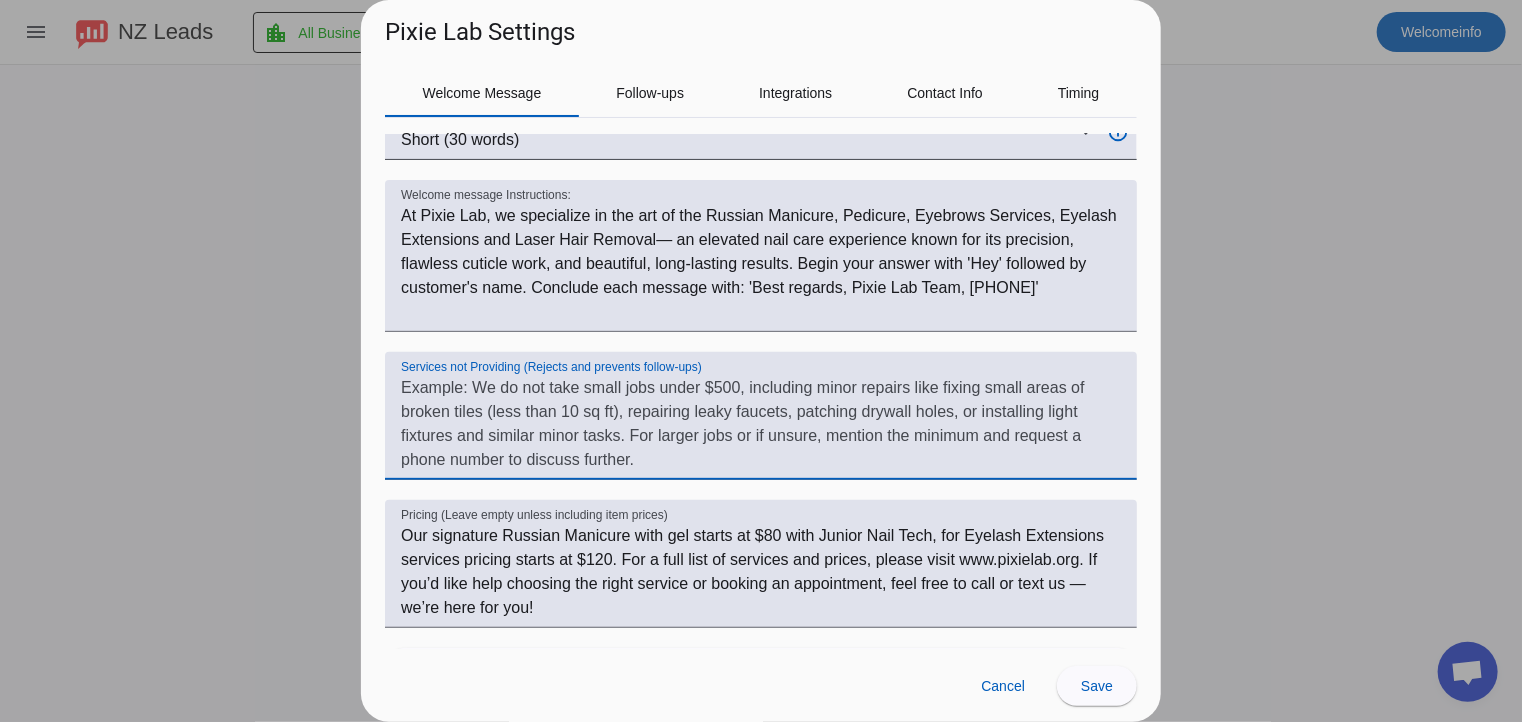 type 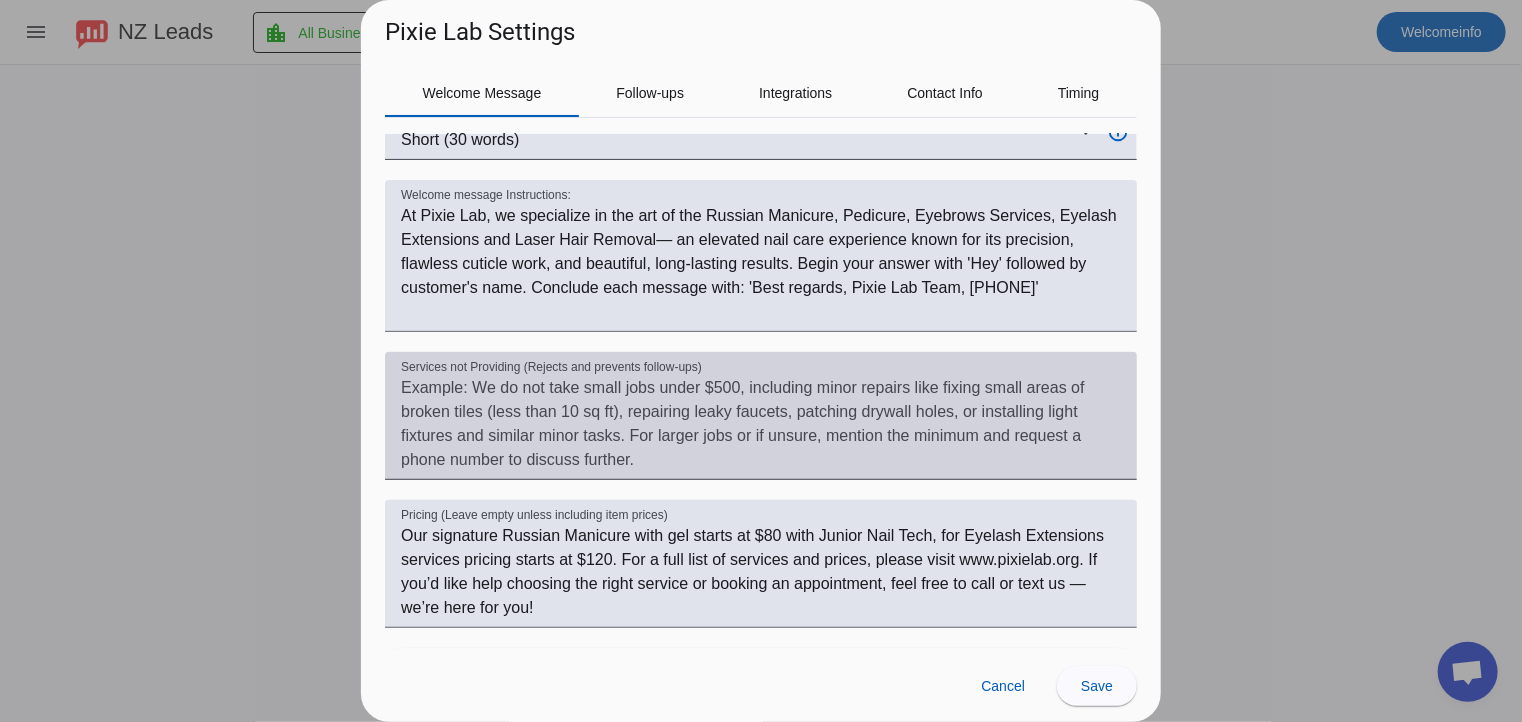 click at bounding box center [1121, 428] 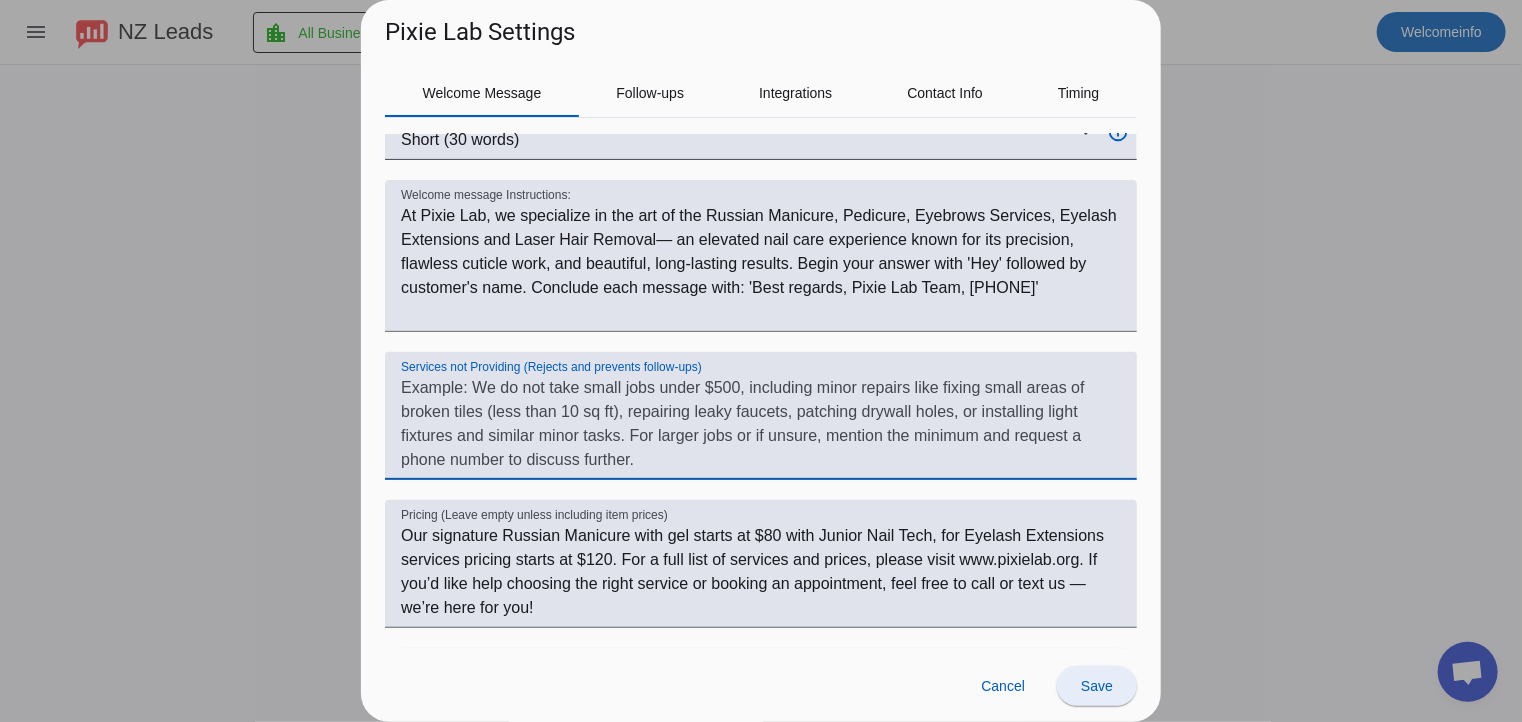 click on "Save" at bounding box center (1097, 686) 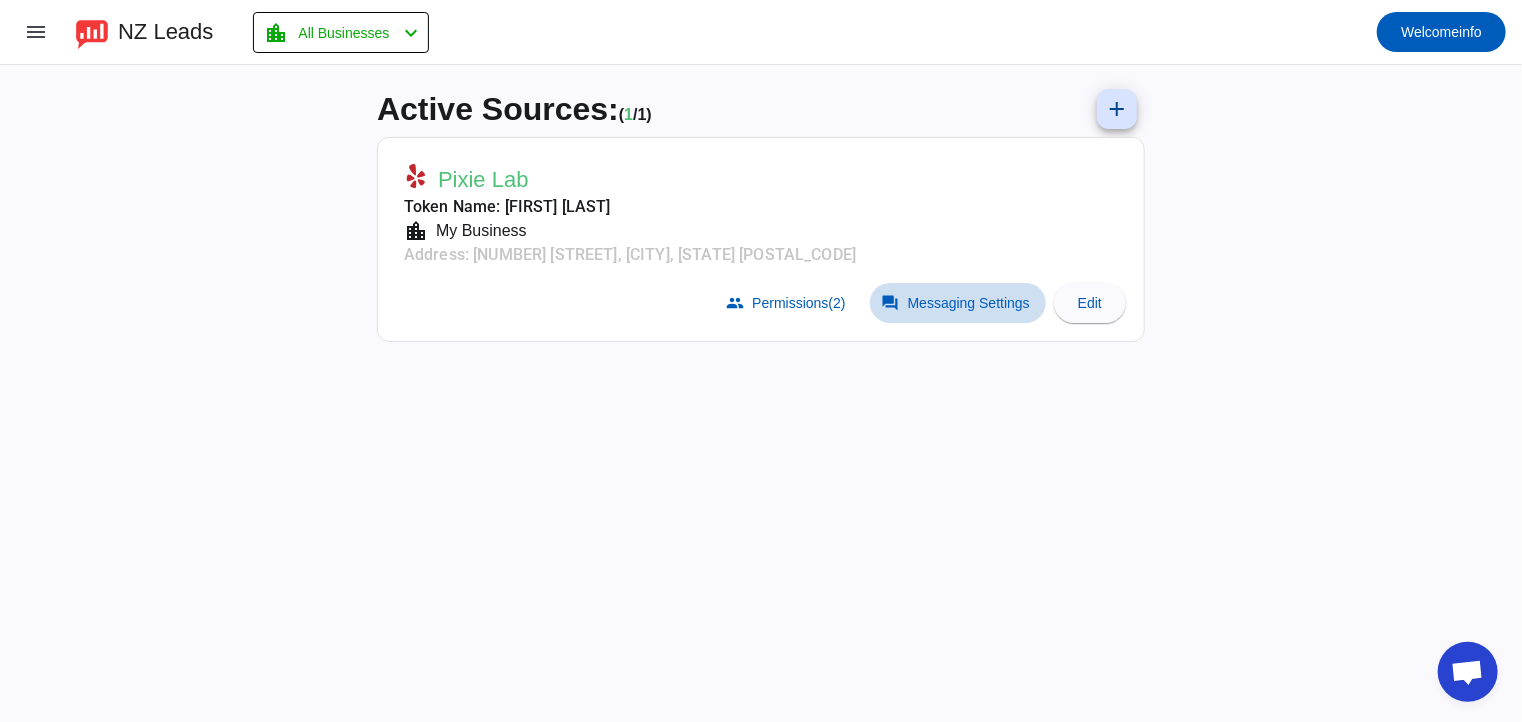 click on "Messaging Settings" 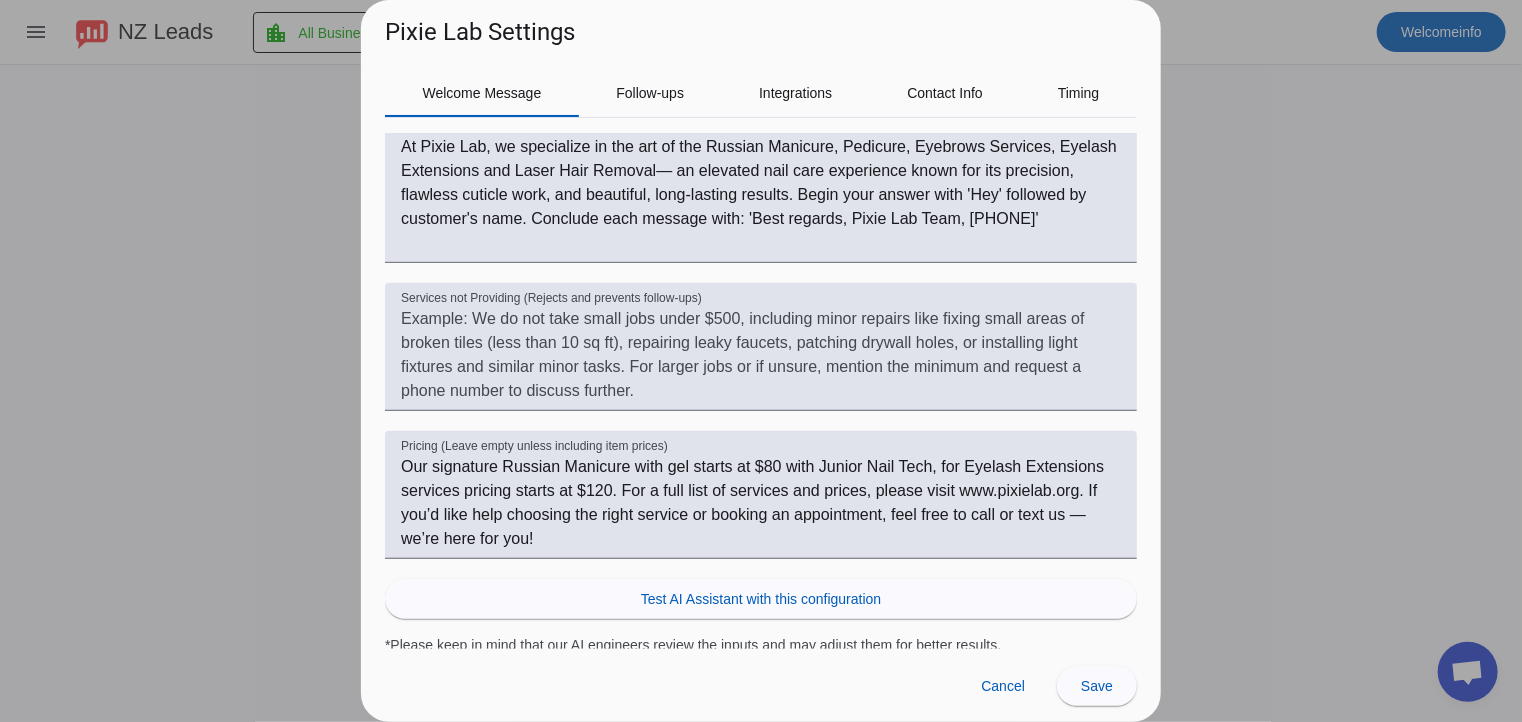 scroll, scrollTop: 373, scrollLeft: 0, axis: vertical 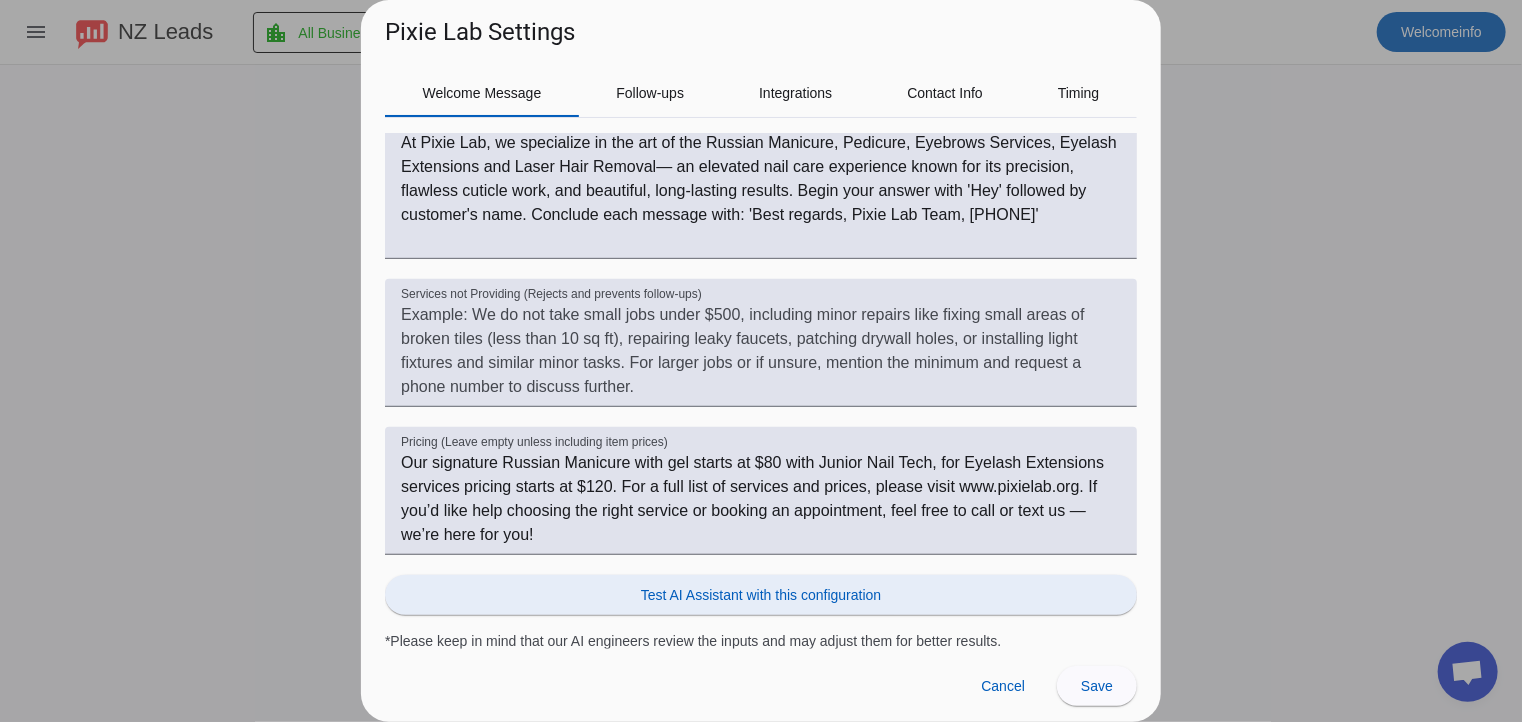 click at bounding box center (761, 595) 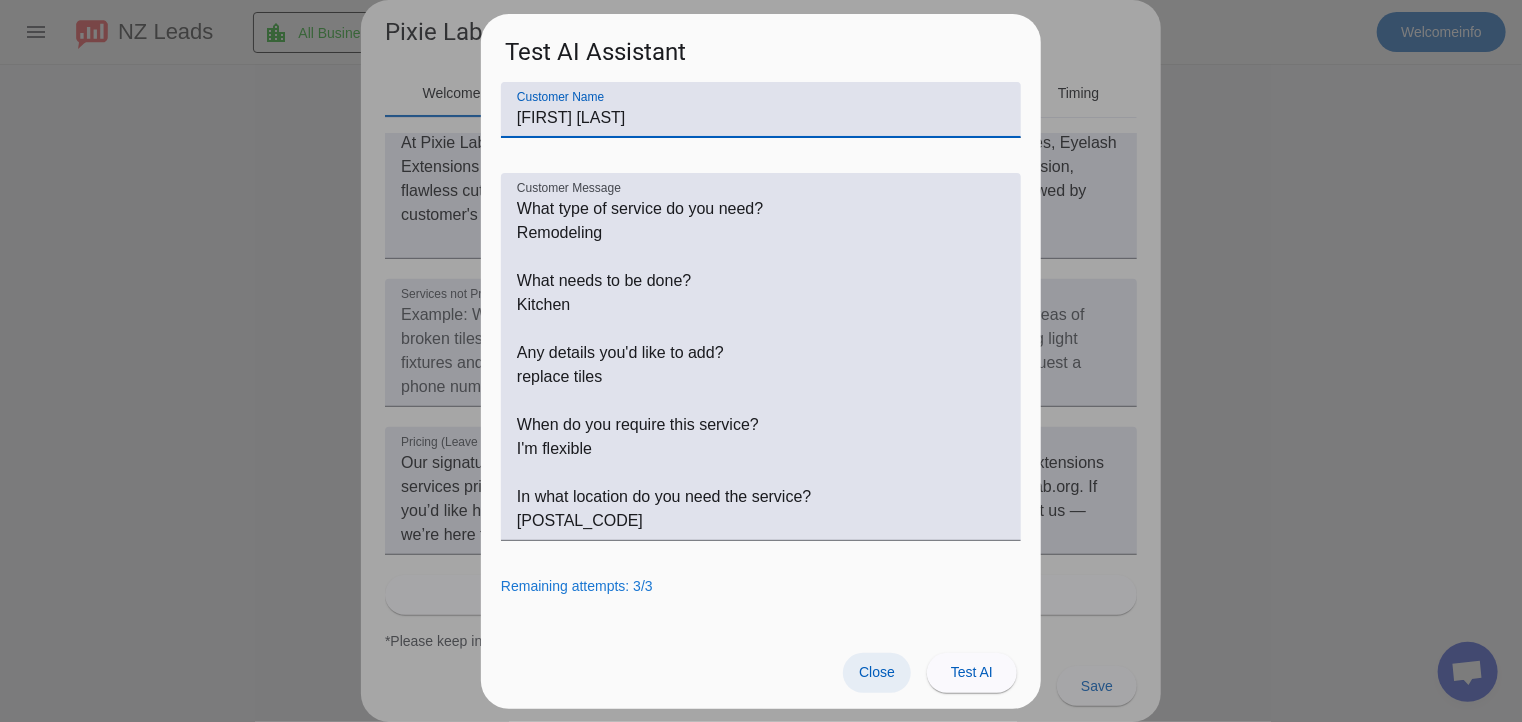 click on "Close" at bounding box center [877, 672] 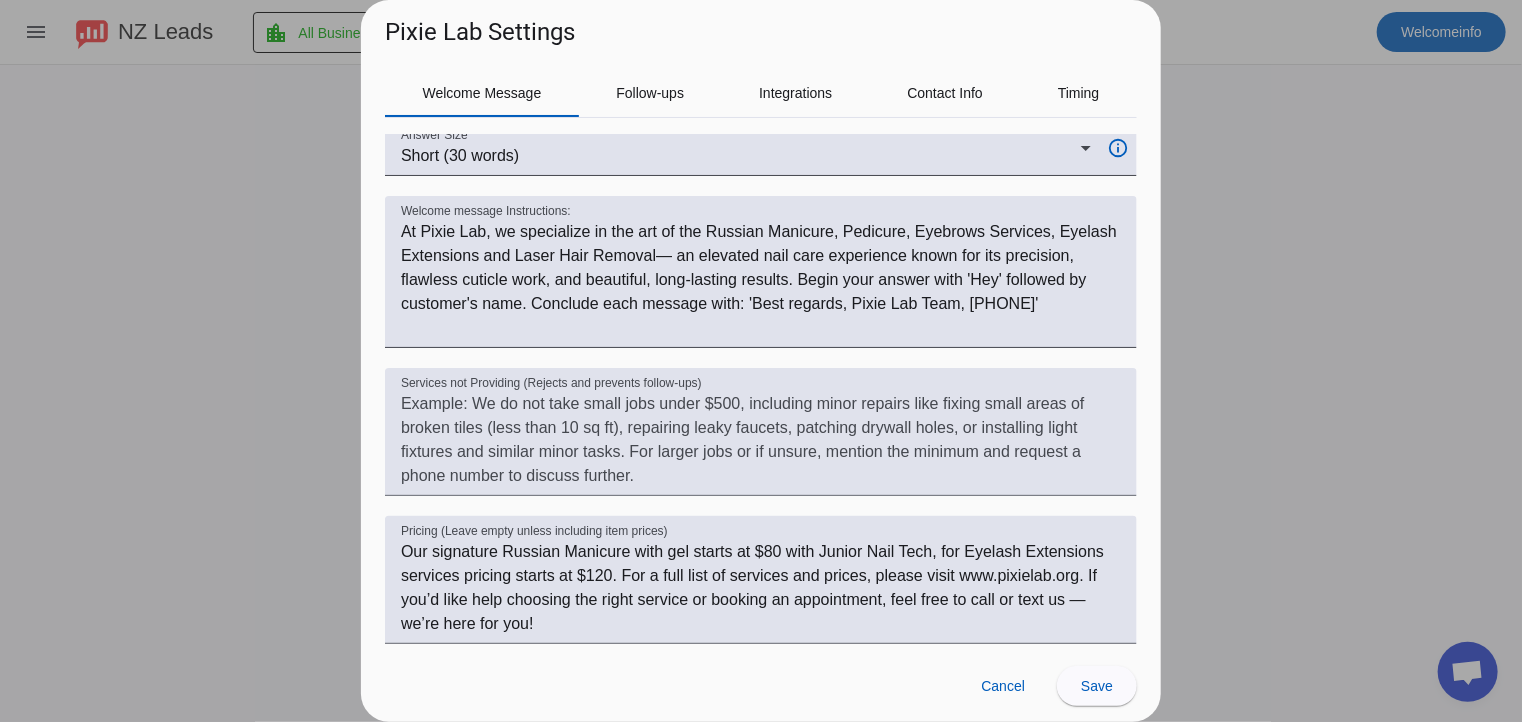 scroll, scrollTop: 373, scrollLeft: 0, axis: vertical 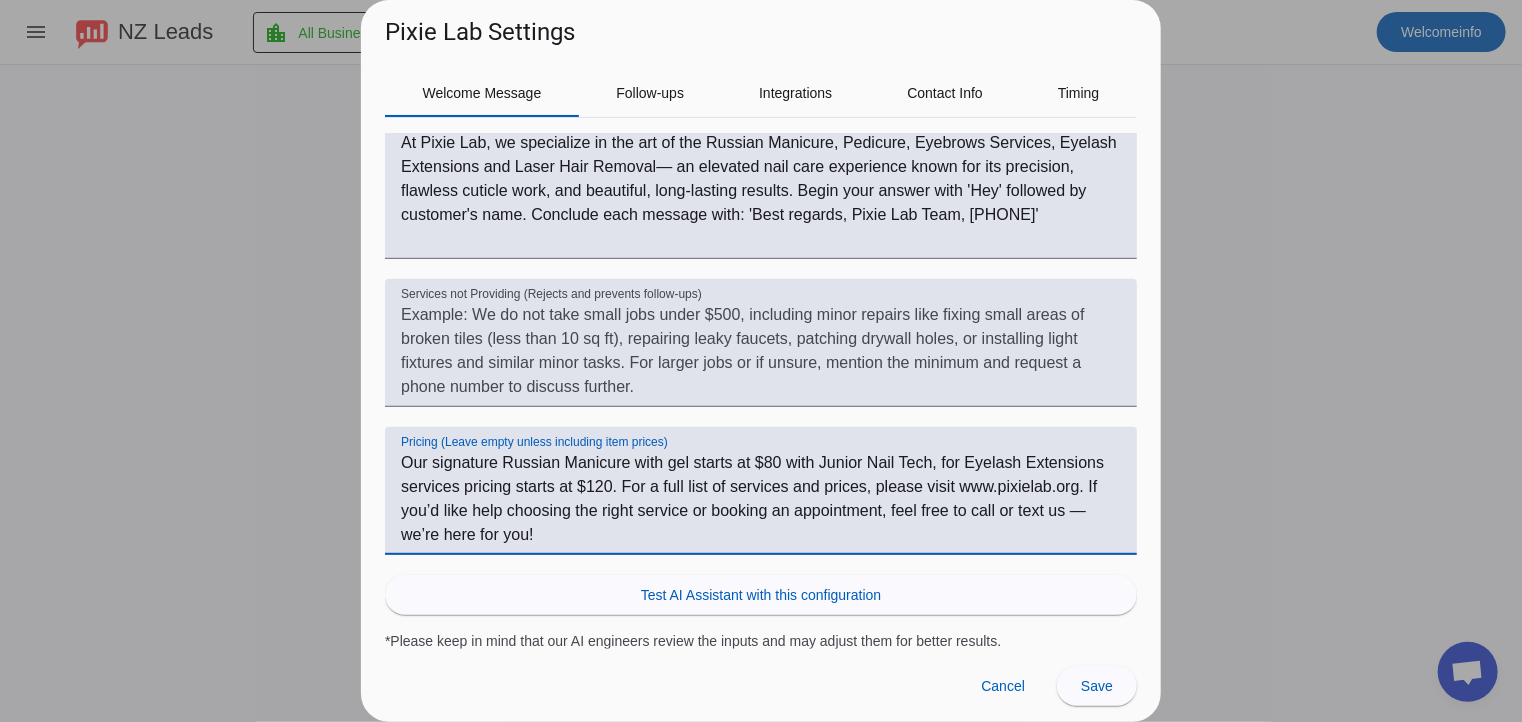 click on "Our signature Russian Manicure with gel starts at $80 with Junior Nail Tech, for Eyelash Extensions services pricing starts at $120. For a full list of services and prices, please visit www.pixielab.org. If you’d like help choosing the right service or booking an appointment, feel free to call or text us — we’re here for you!" at bounding box center (761, 499) 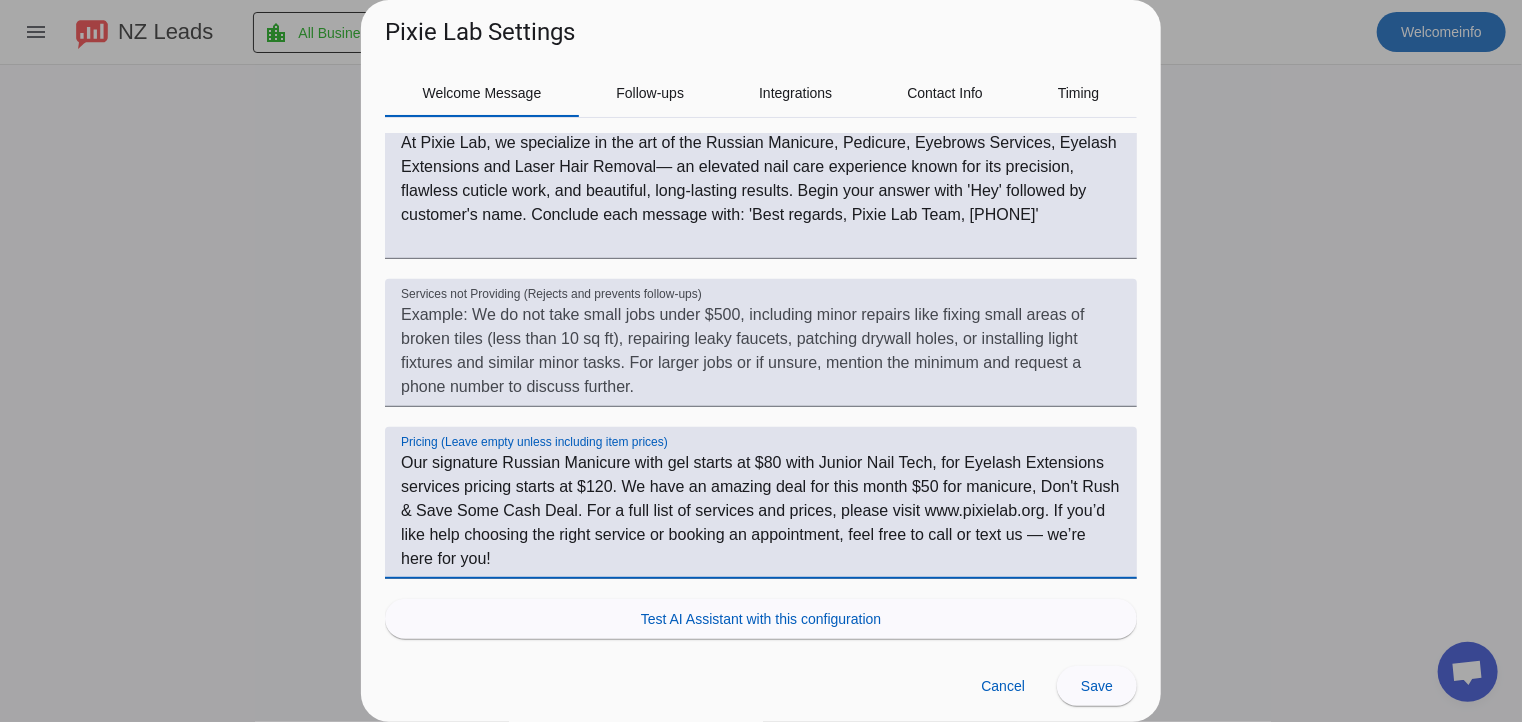 click on "Our signature Russian Manicure with gel starts at $80 with Junior Nail Tech, for Eyelash Extensions services pricing starts at $120. We have an amazing deal for this month $50 for manicure, Don't Rush & Save Some Cash Deal. For a full list of services and prices, please visit www.pixielab.org. If you’d like help choosing the right service or booking an appointment, feel free to call or text us — we’re here for you!" at bounding box center [761, 511] 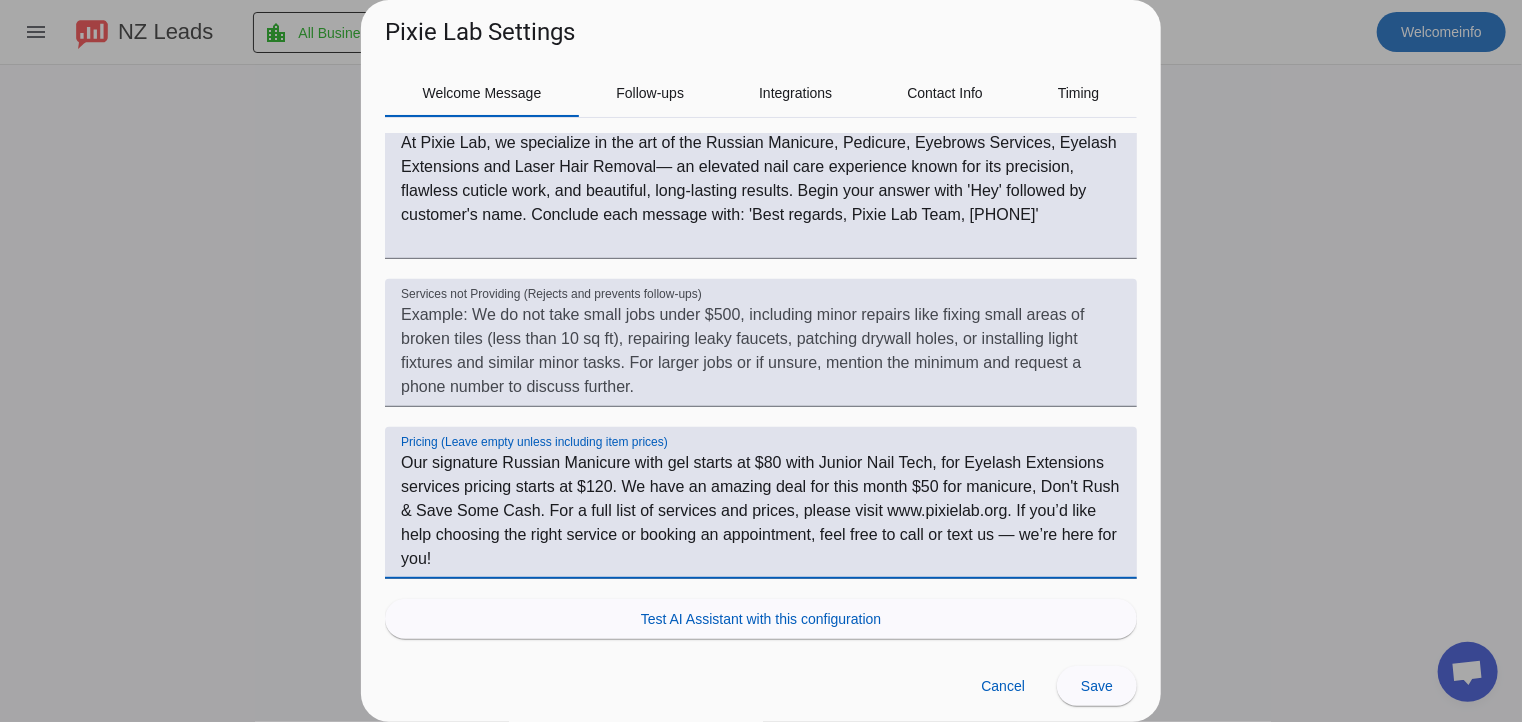 click on "Our signature Russian Manicure with gel starts at $80 with Junior Nail Tech, for Eyelash Extensions services pricing starts at $120. We have an amazing deal for this month $50 for manicure, Don't Rush & Save Some Cash. For a full list of services and prices, please visit www.pixielab.org. If you’d like help choosing the right service or booking an appointment, feel free to call or text us — we’re here for you!" at bounding box center [761, 511] 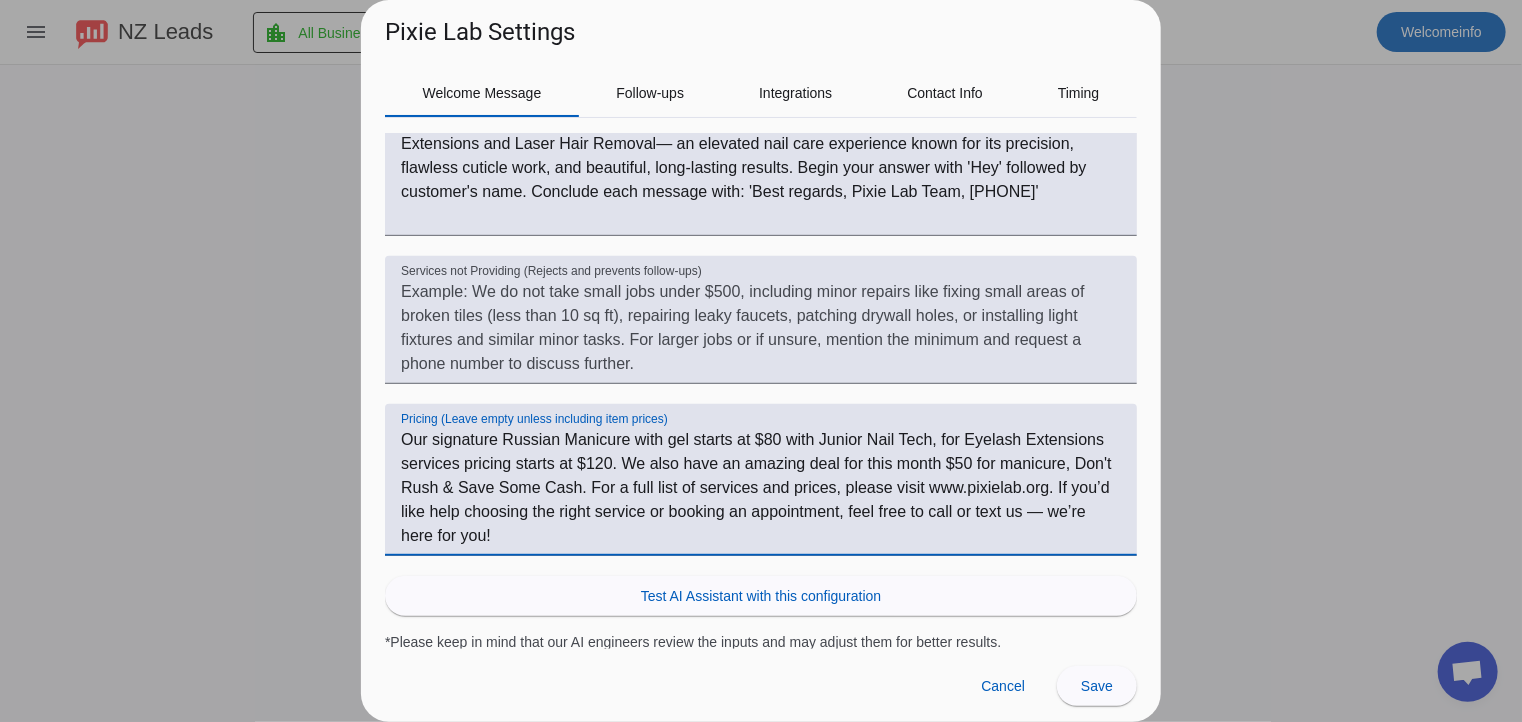 scroll, scrollTop: 397, scrollLeft: 0, axis: vertical 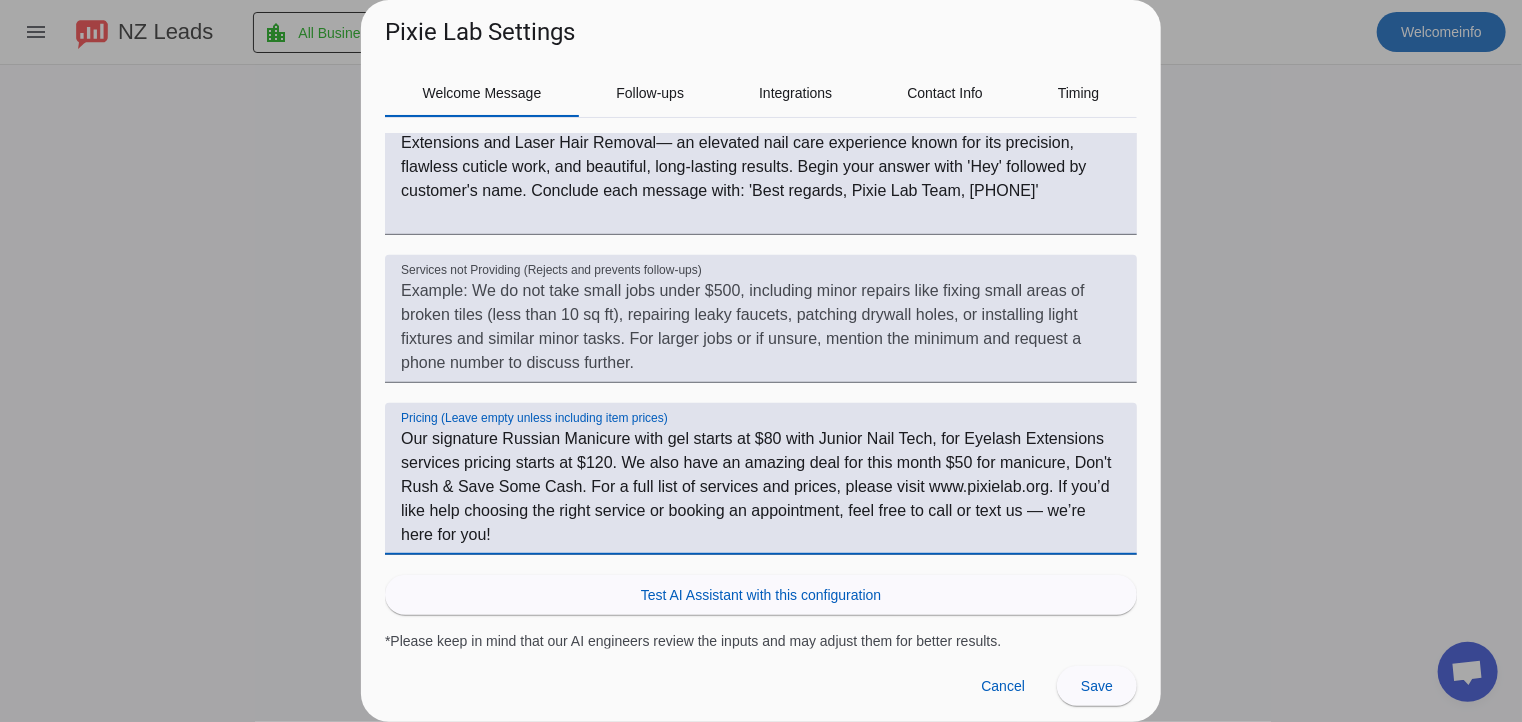 click on "Our signature Russian Manicure with gel starts at $80 with Junior Nail Tech, for Eyelash Extensions services pricing starts at $120. We also have an amazing deal for this month $50 for manicure, Don't Rush & Save Some Cash. For a full list of services and prices, please visit www.pixielab.org. If you’d like help choosing the right service or booking an appointment, feel free to call or text us — we’re here for you!" at bounding box center [761, 487] 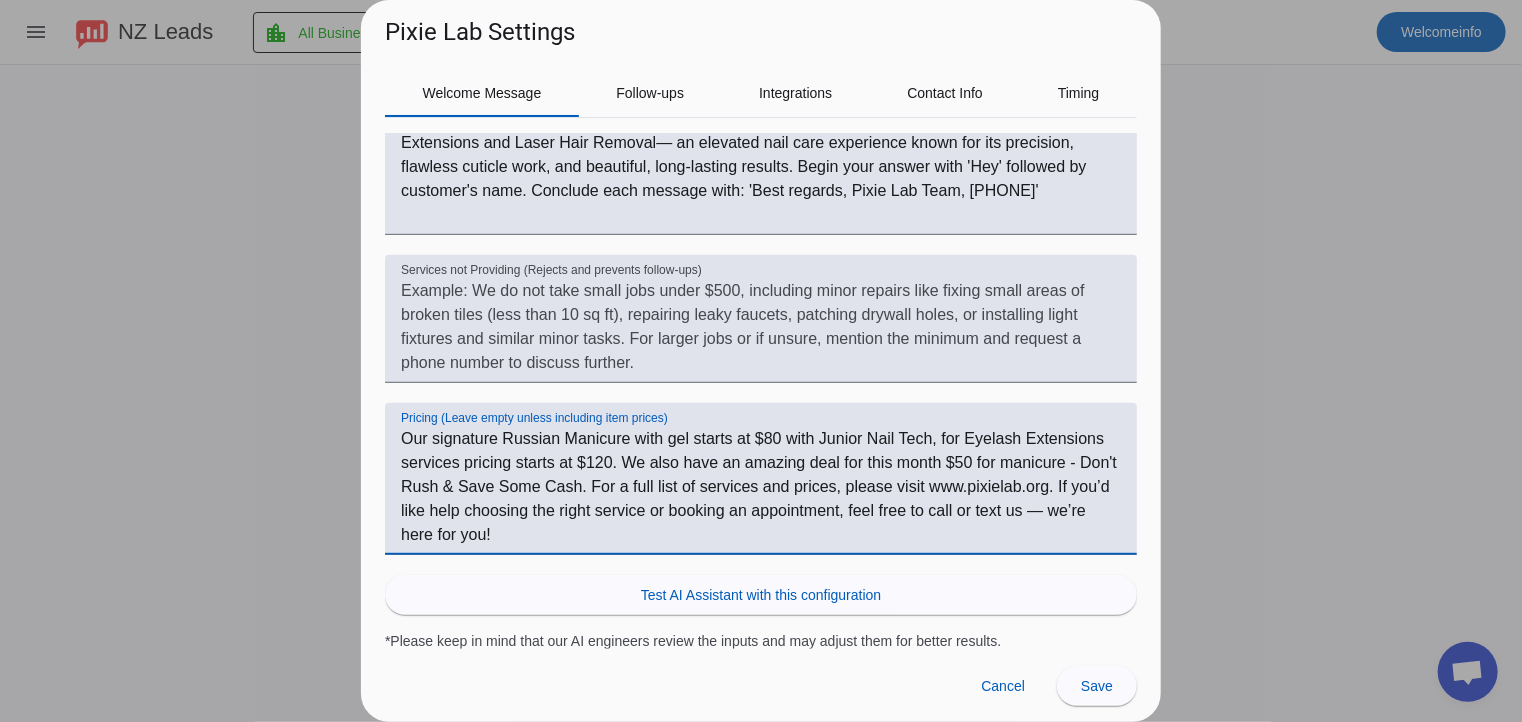 click on "Our signature Russian Manicure with gel starts at $80 with Junior Nail Tech, for Eyelash Extensions services pricing starts at $120. We also have an amazing deal for this month $50 for manicure - Don't Rush & Save Some Cash. For a full list of services and prices, please visit www.pixielab.org. If you’d like help choosing the right service or booking an appointment, feel free to call or text us — we’re here for you!" at bounding box center [761, 487] 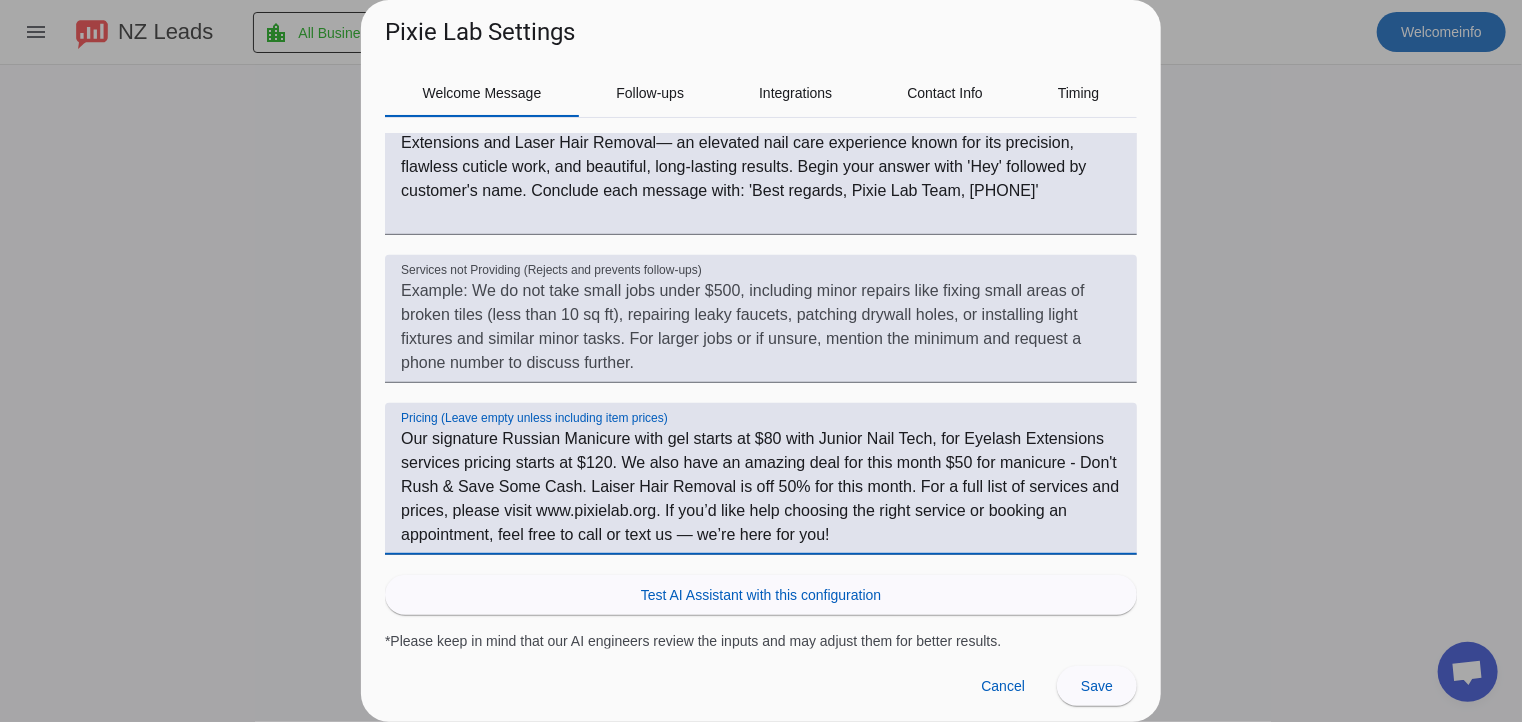 click on "Our signature Russian Manicure with gel starts at $80 with Junior Nail Tech, for Eyelash Extensions services pricing starts at $120. We also have an amazing deal for this month $50 for manicure - Don't Rush & Save Some Cash. Laiser Hair Removal is off 50% for this month. For a full list of services and prices, please visit www.pixielab.org. If you’d like help choosing the right service or booking an appointment, feel free to call or text us — we’re here for you!" at bounding box center (761, 487) 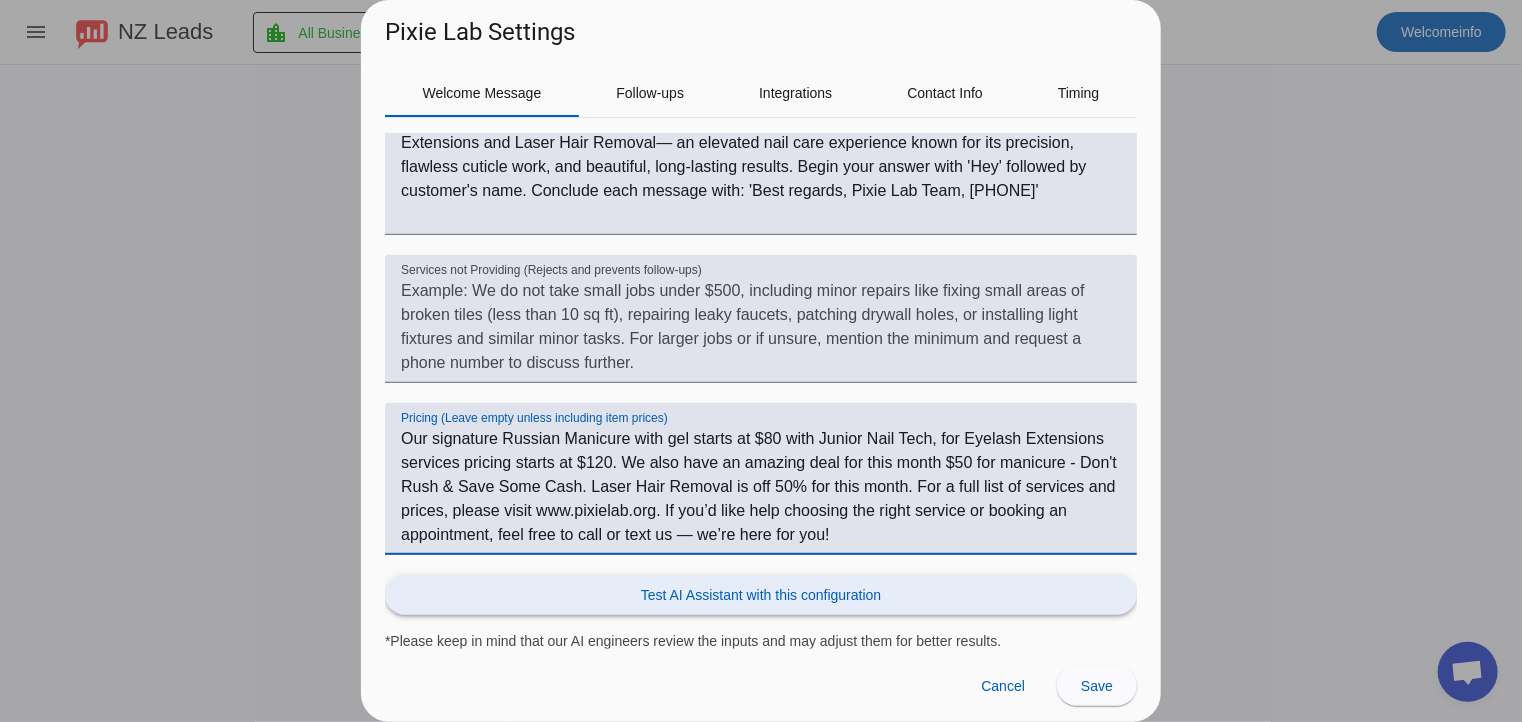 type on "Our signature Russian Manicure with gel starts at $80 with Junior Nail Tech, for Eyelash Extensions services pricing starts at $120. We also have an amazing deal for this month $50 for manicure - Don't Rush & Save Some Cash. Laser Hair Removal is off 50% for this month. For a full list of services and prices, please visit www.pixielab.org. If you’d like help choosing the right service or booking an appointment, feel free to call or text us — we’re here for you!" 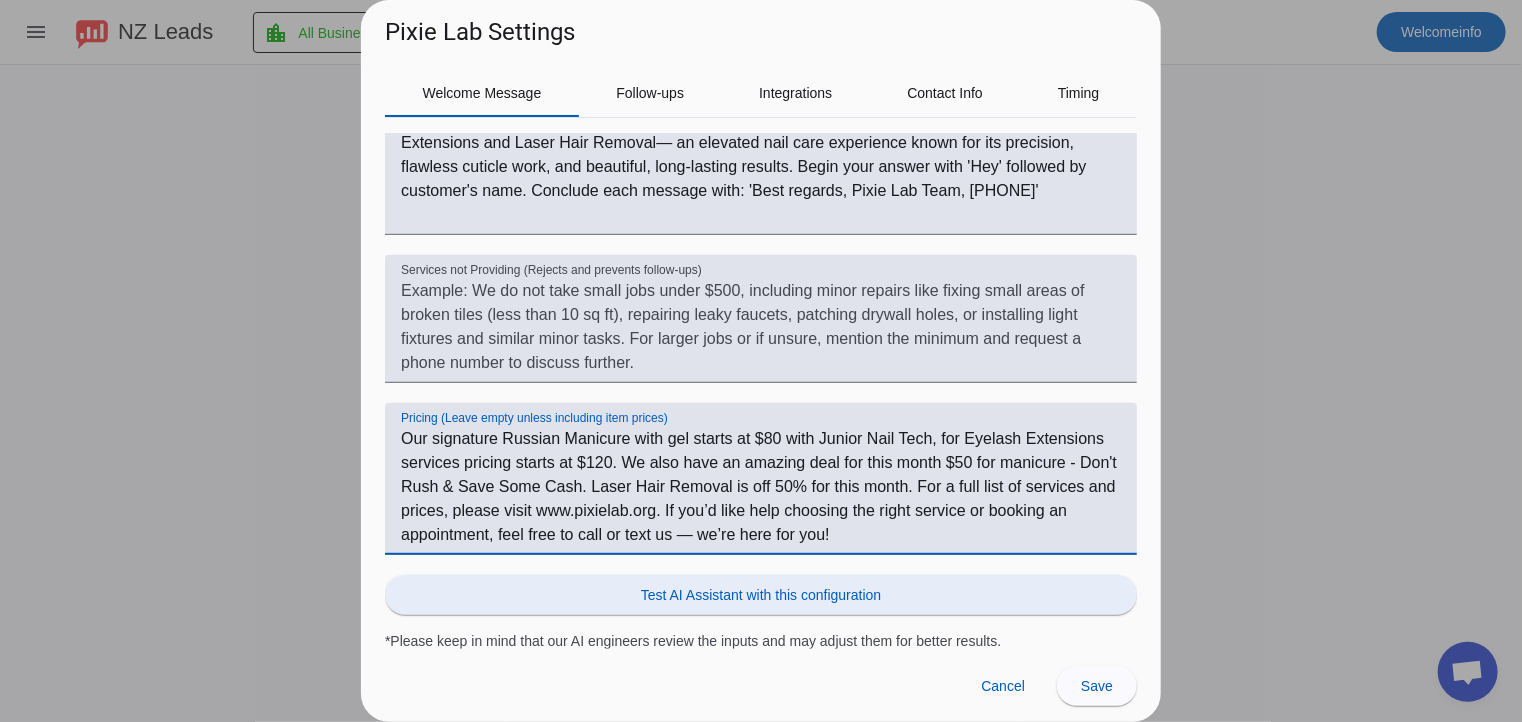 click at bounding box center [761, 595] 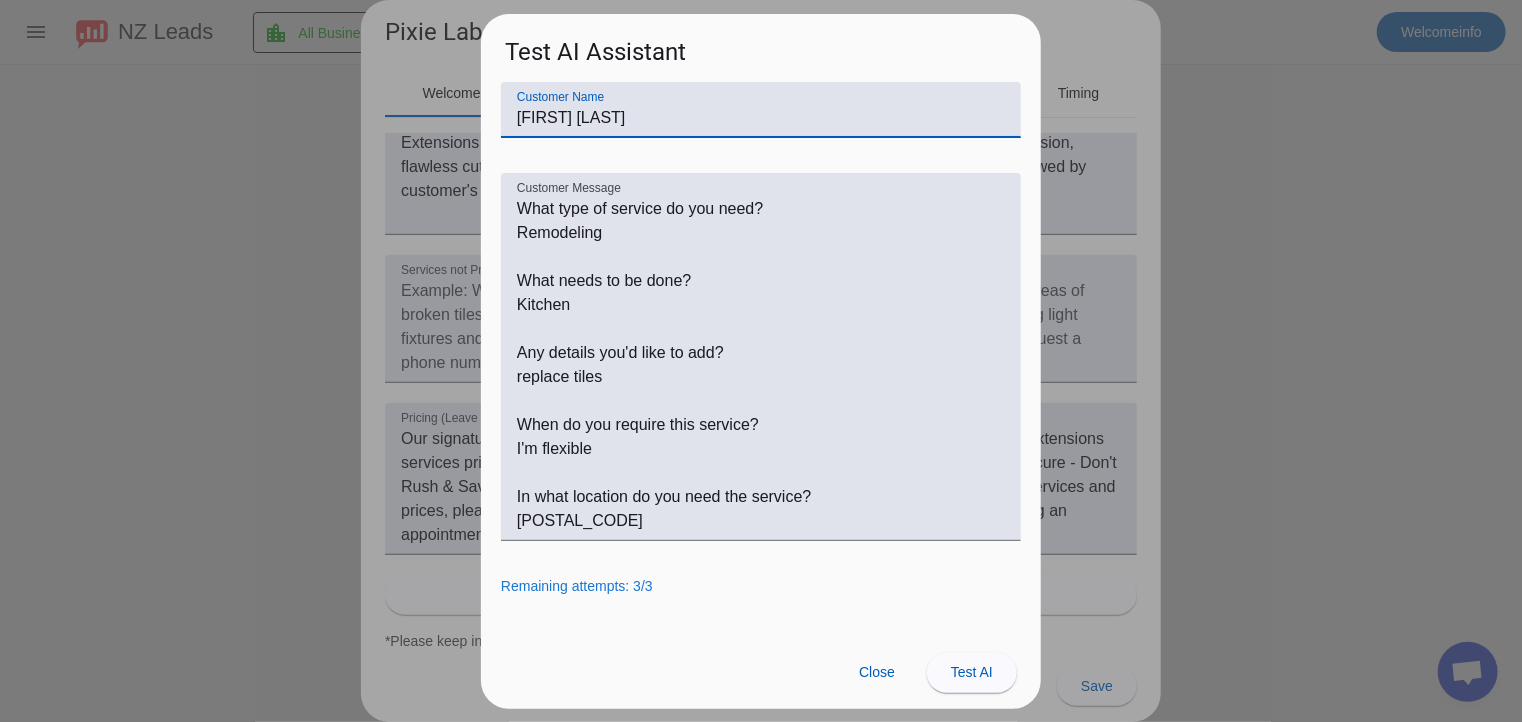 click on "Close" at bounding box center (877, 672) 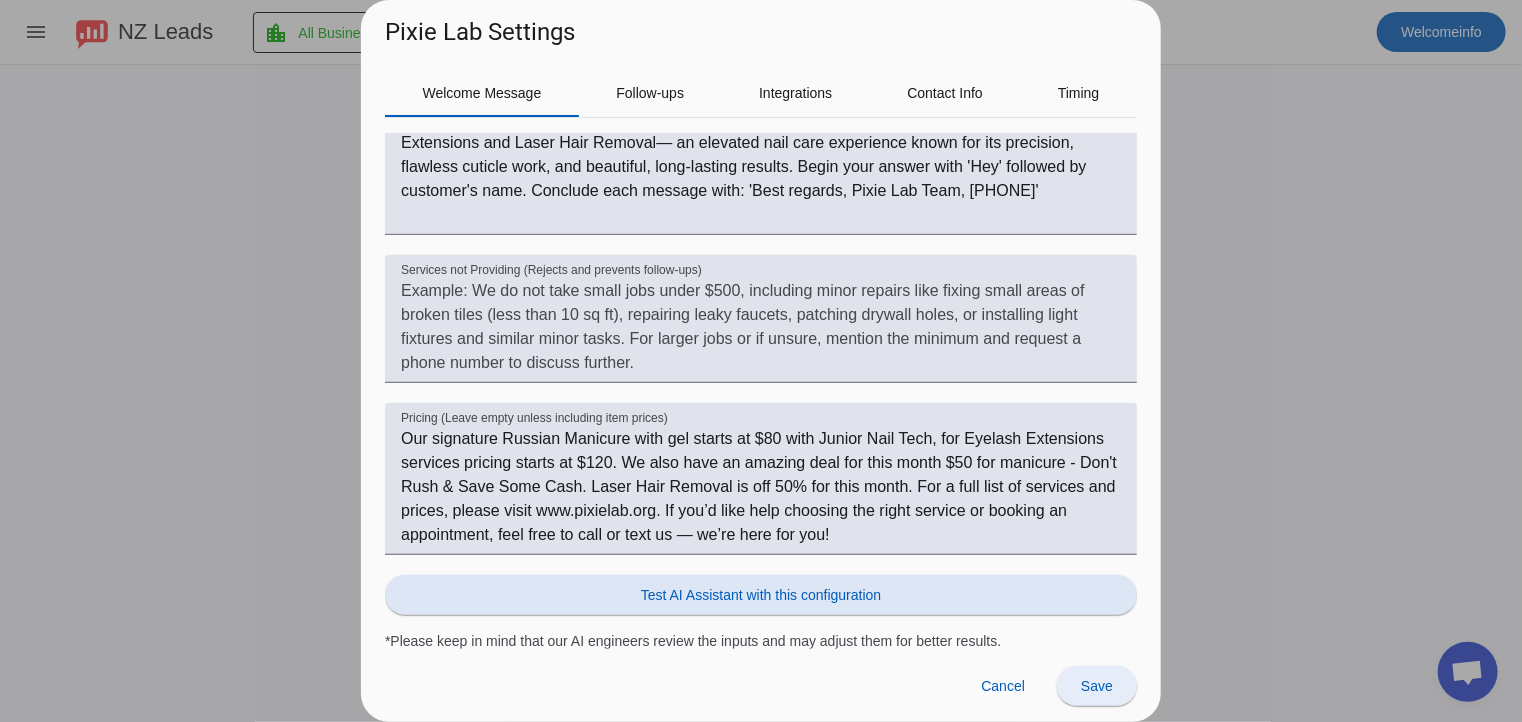 click at bounding box center [1097, 686] 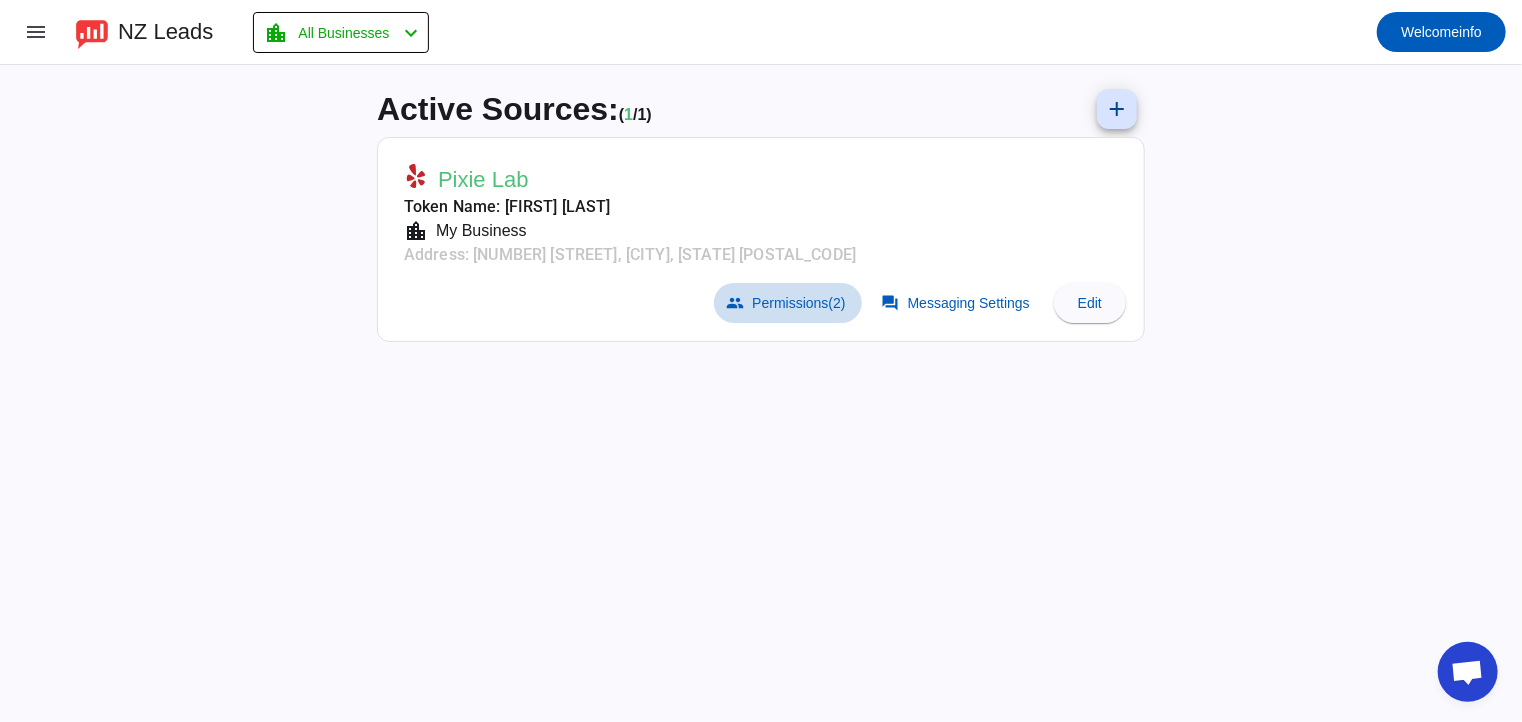 click on "Permissions   (2)" 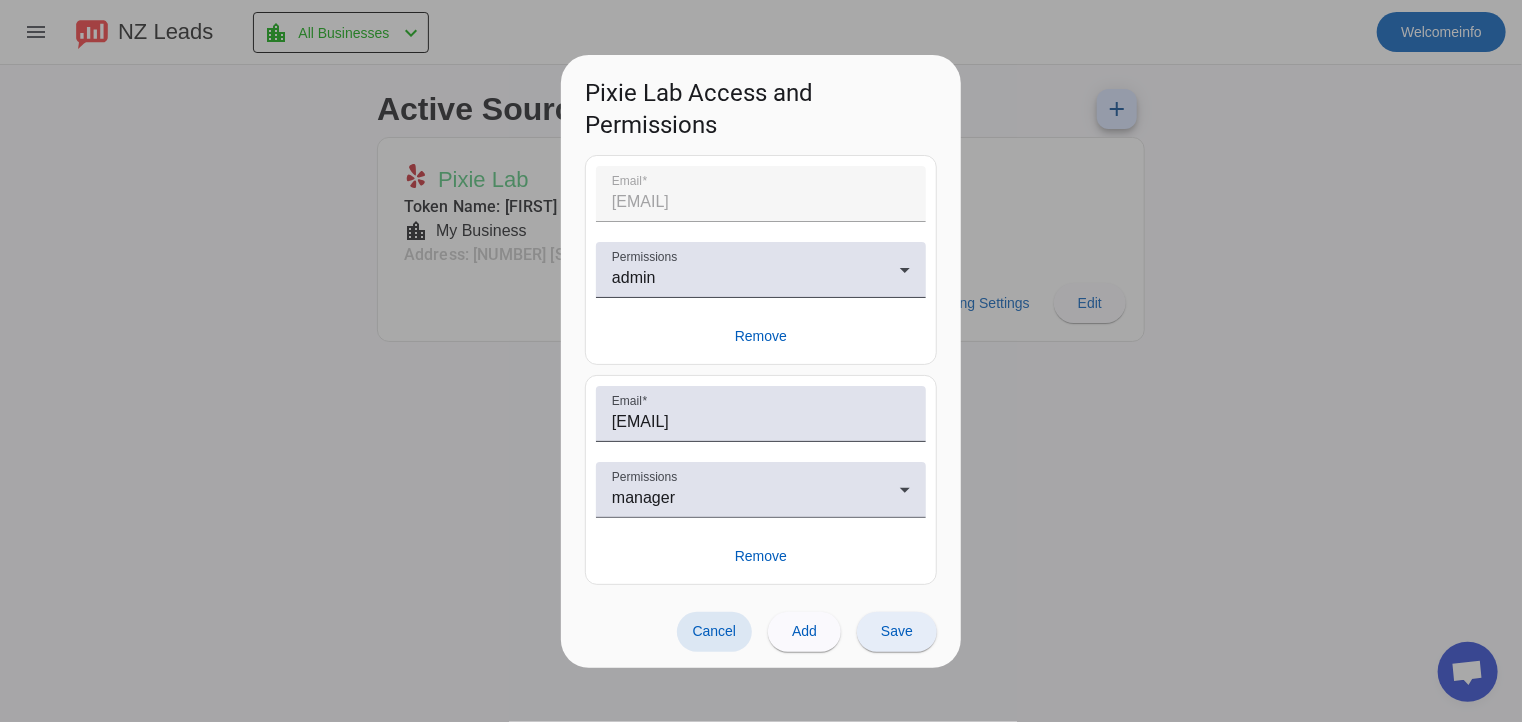 click on "Save" at bounding box center (897, 631) 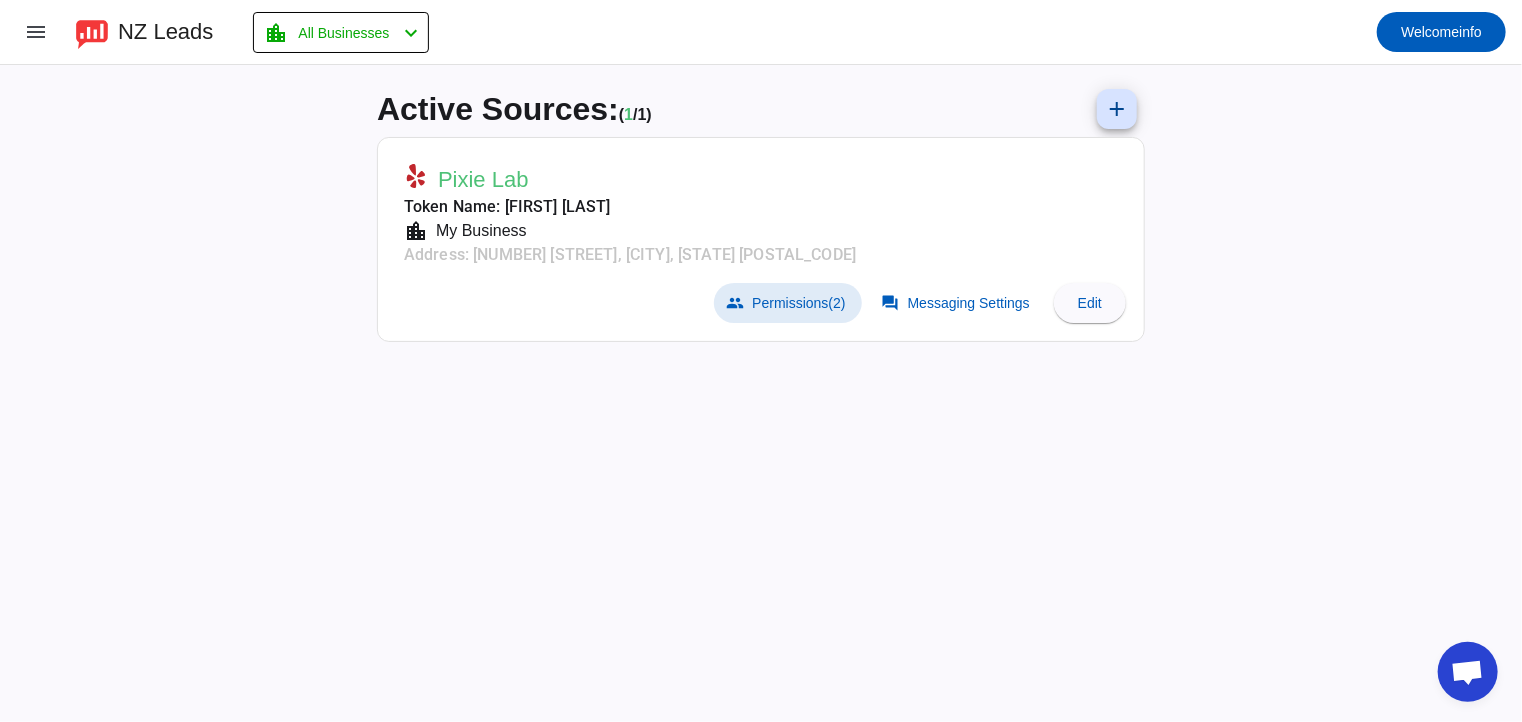 click on "group  Permissions   (2)  forum  Messaging Settings  Edit" 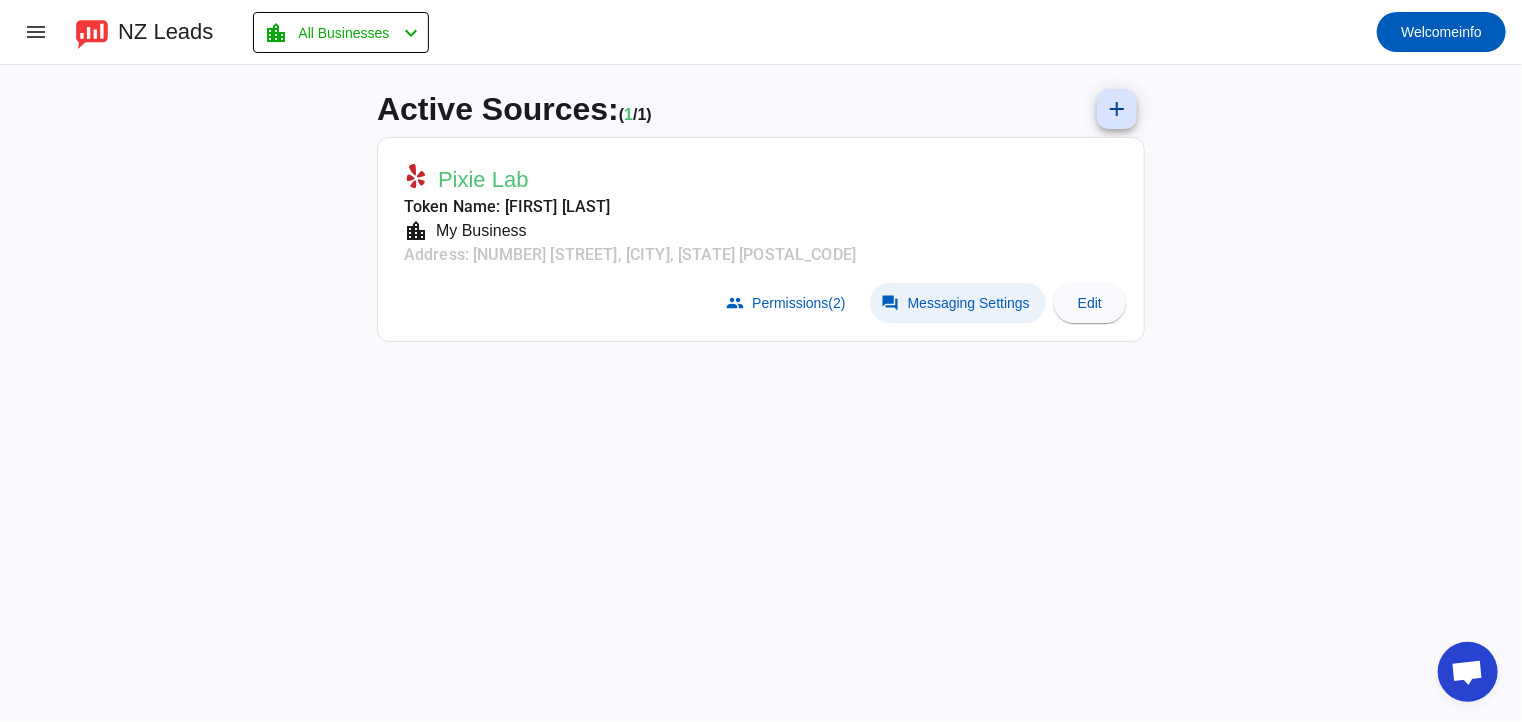 click on "Messaging Settings" 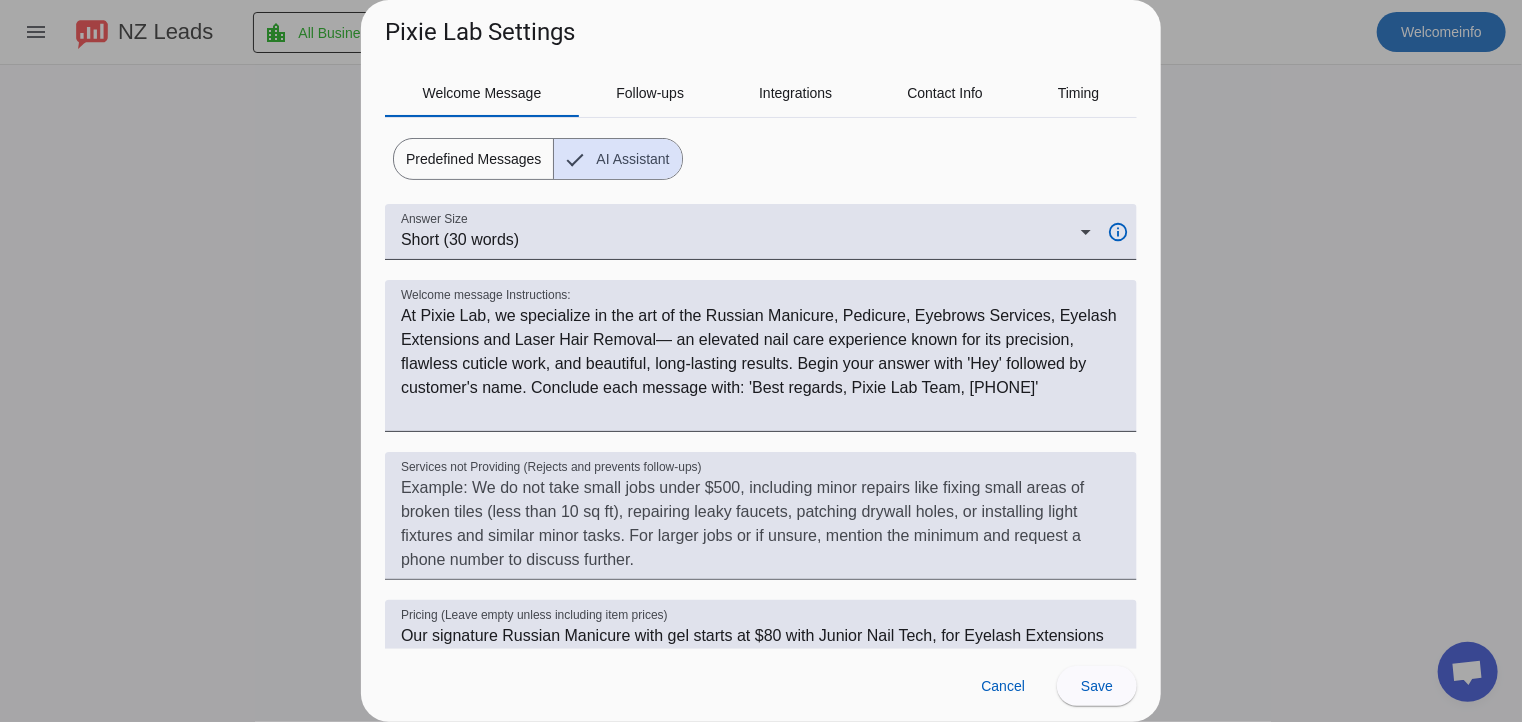 scroll, scrollTop: 397, scrollLeft: 0, axis: vertical 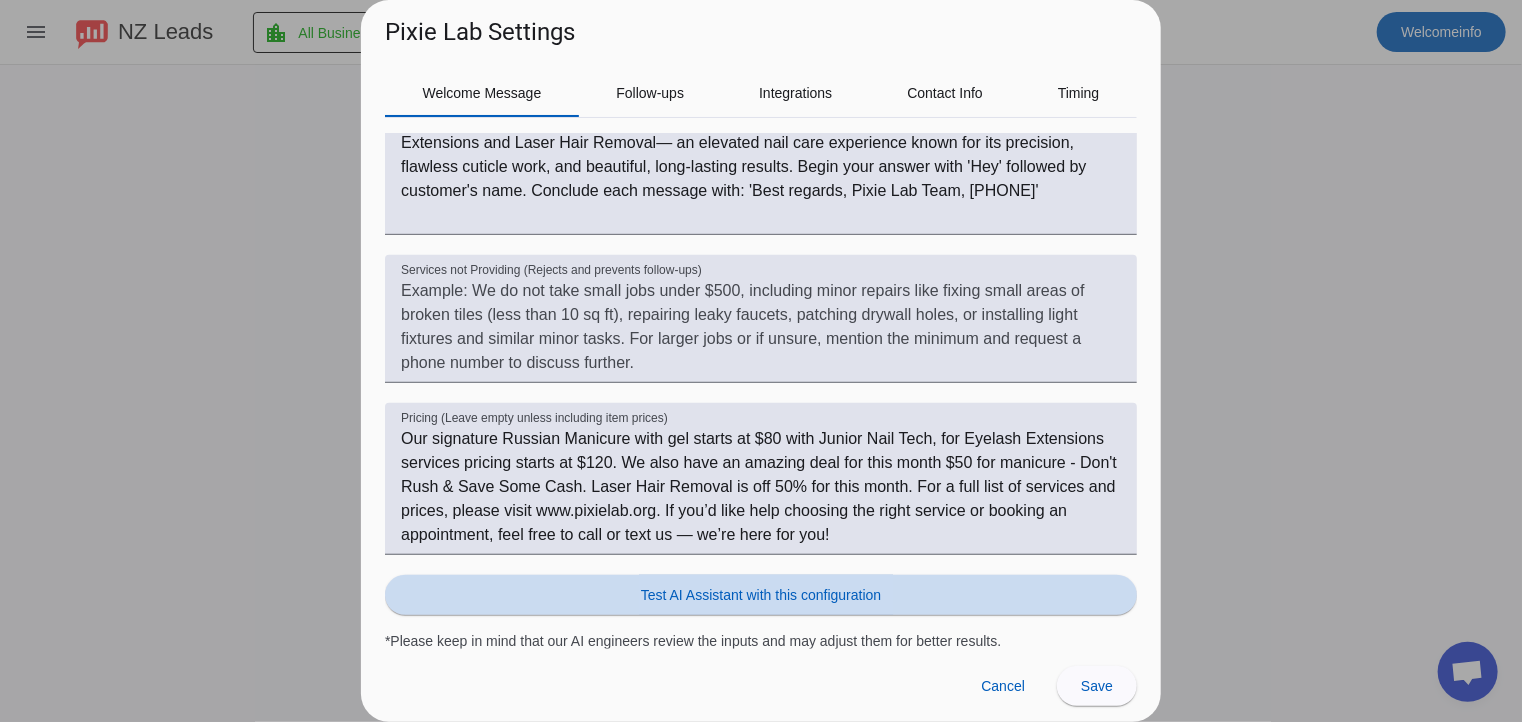 click on "Test AI Assistant with this configuration" at bounding box center (761, 595) 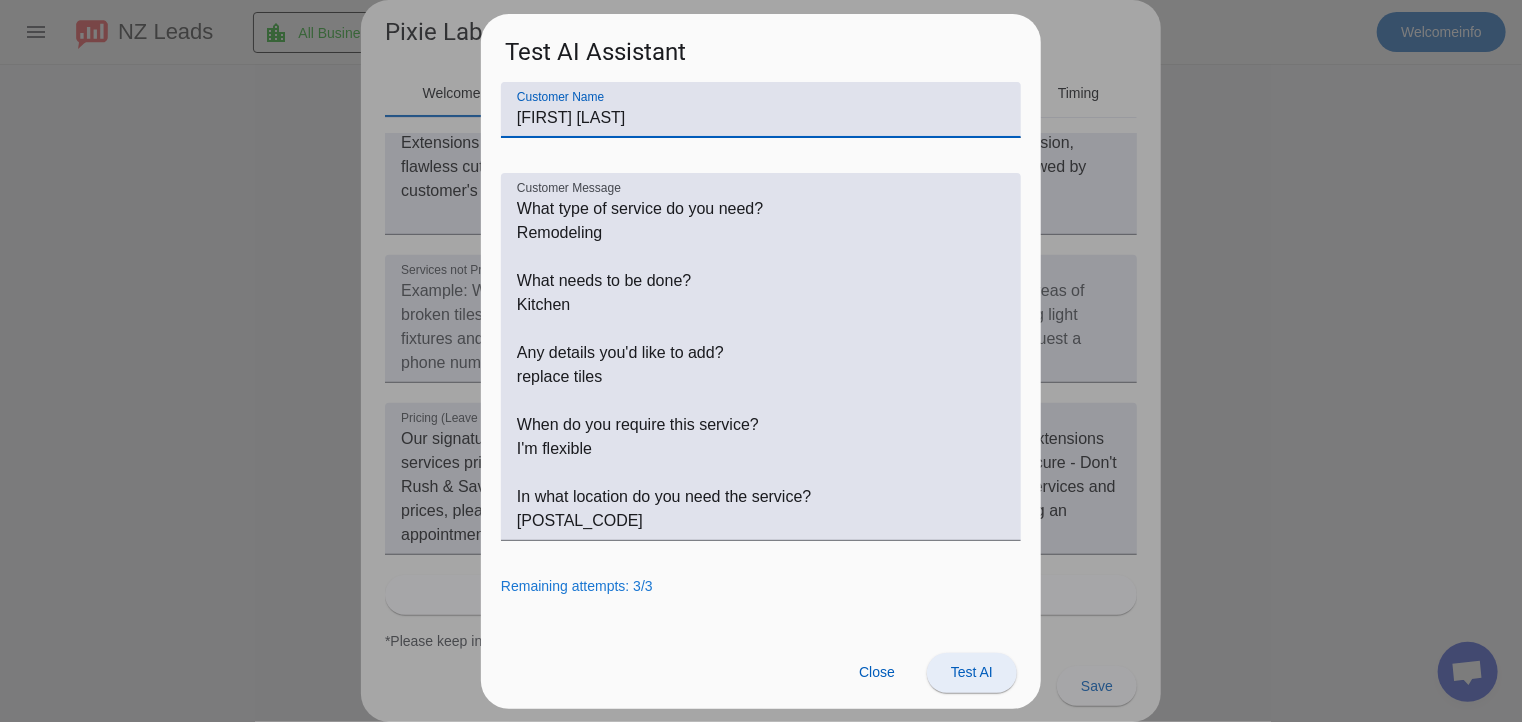 click on "Test AI" at bounding box center (972, 672) 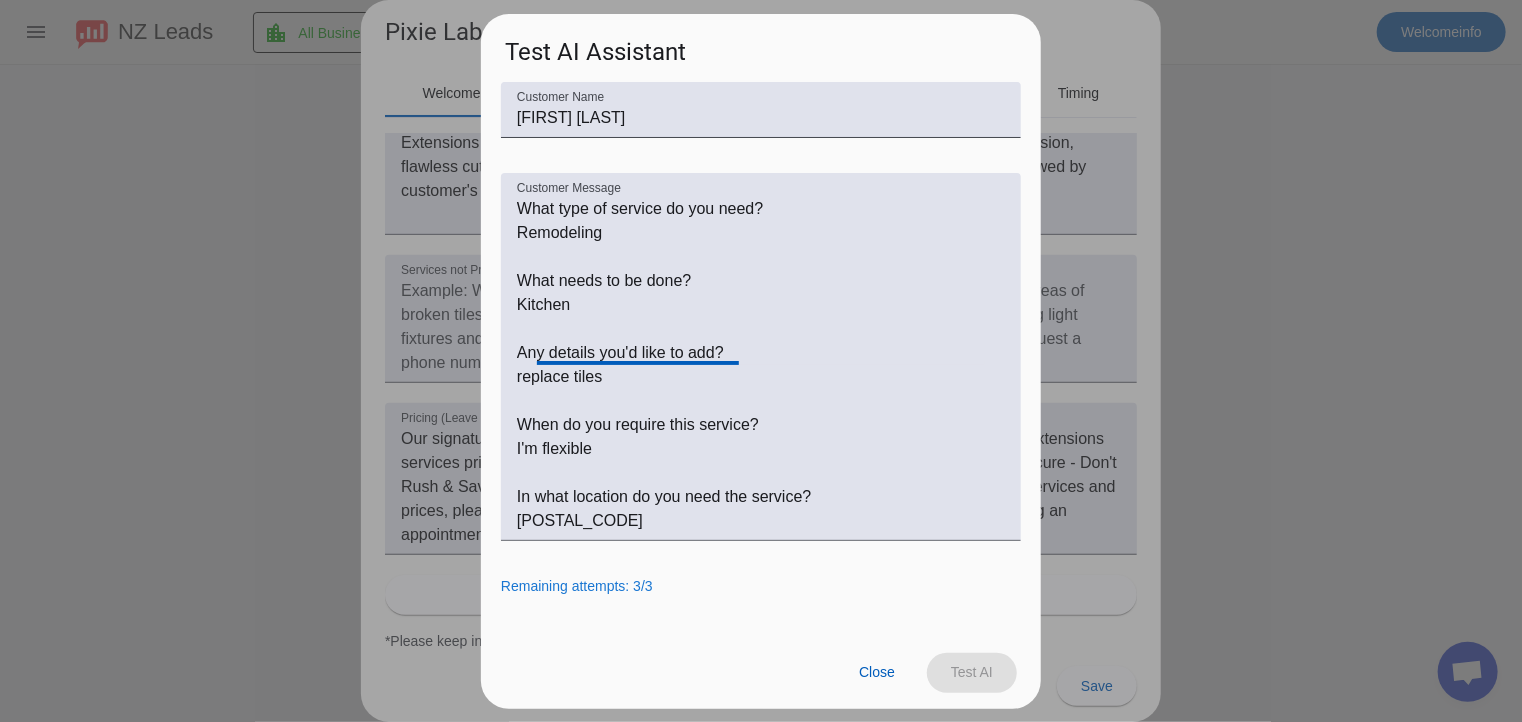 scroll, scrollTop: 198, scrollLeft: 0, axis: vertical 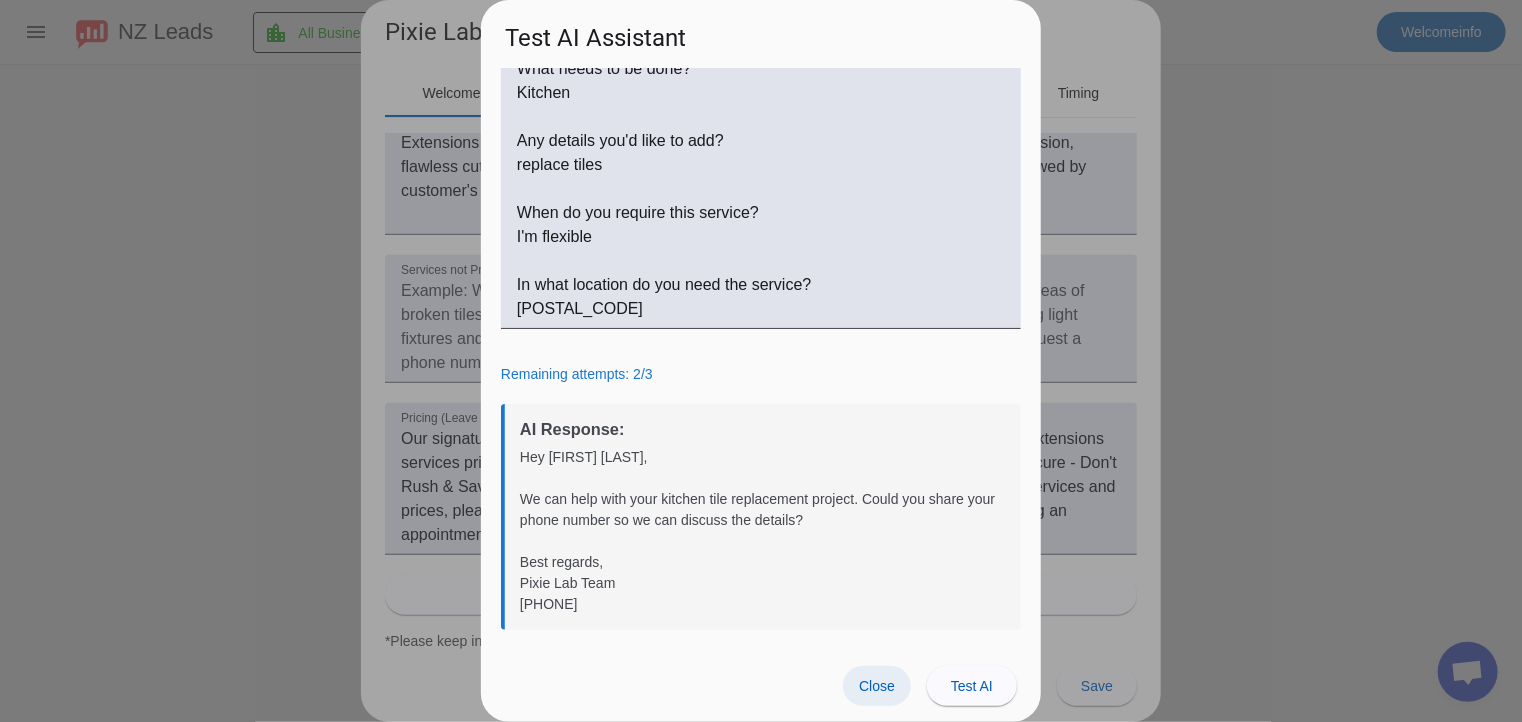 click on "Close" at bounding box center (877, 686) 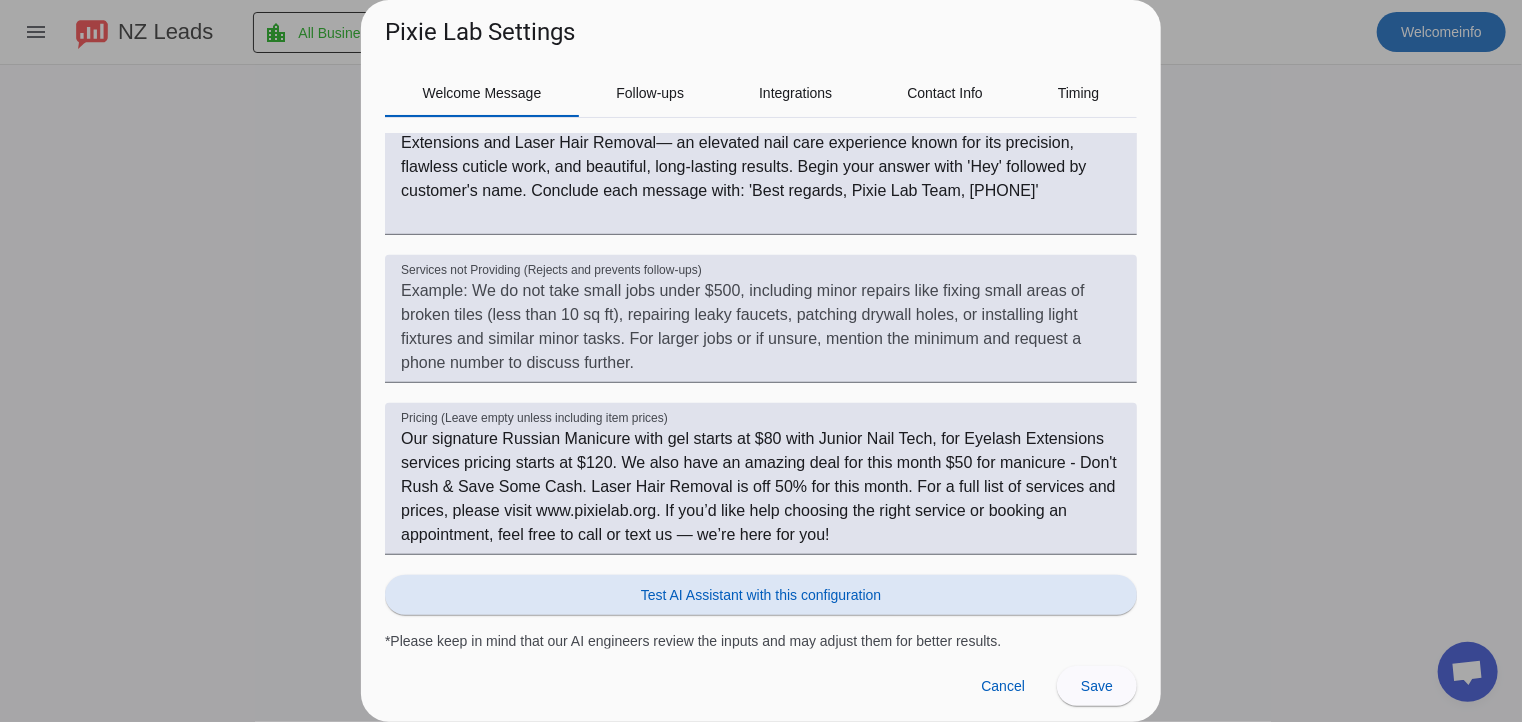 click at bounding box center [761, 595] 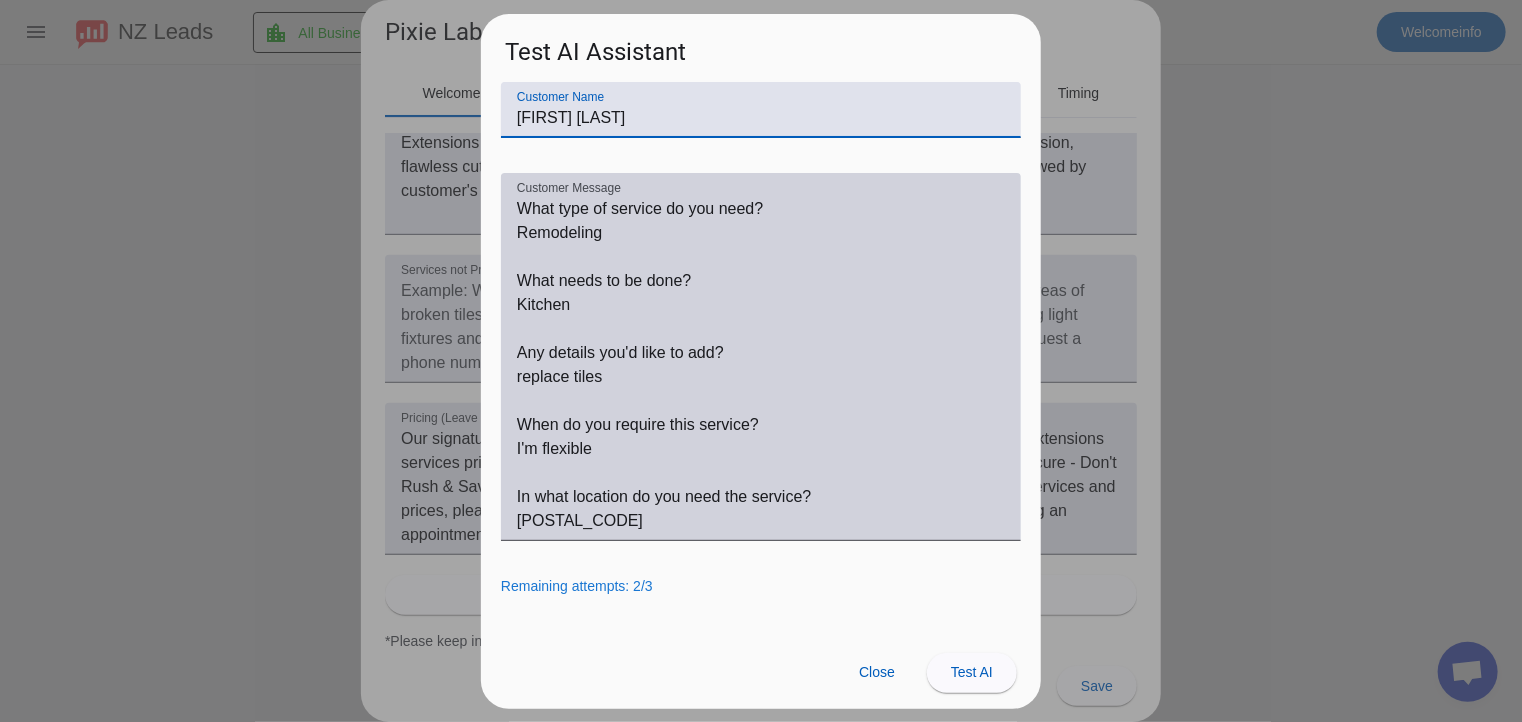 click on "Customer Message" at bounding box center [761, 365] 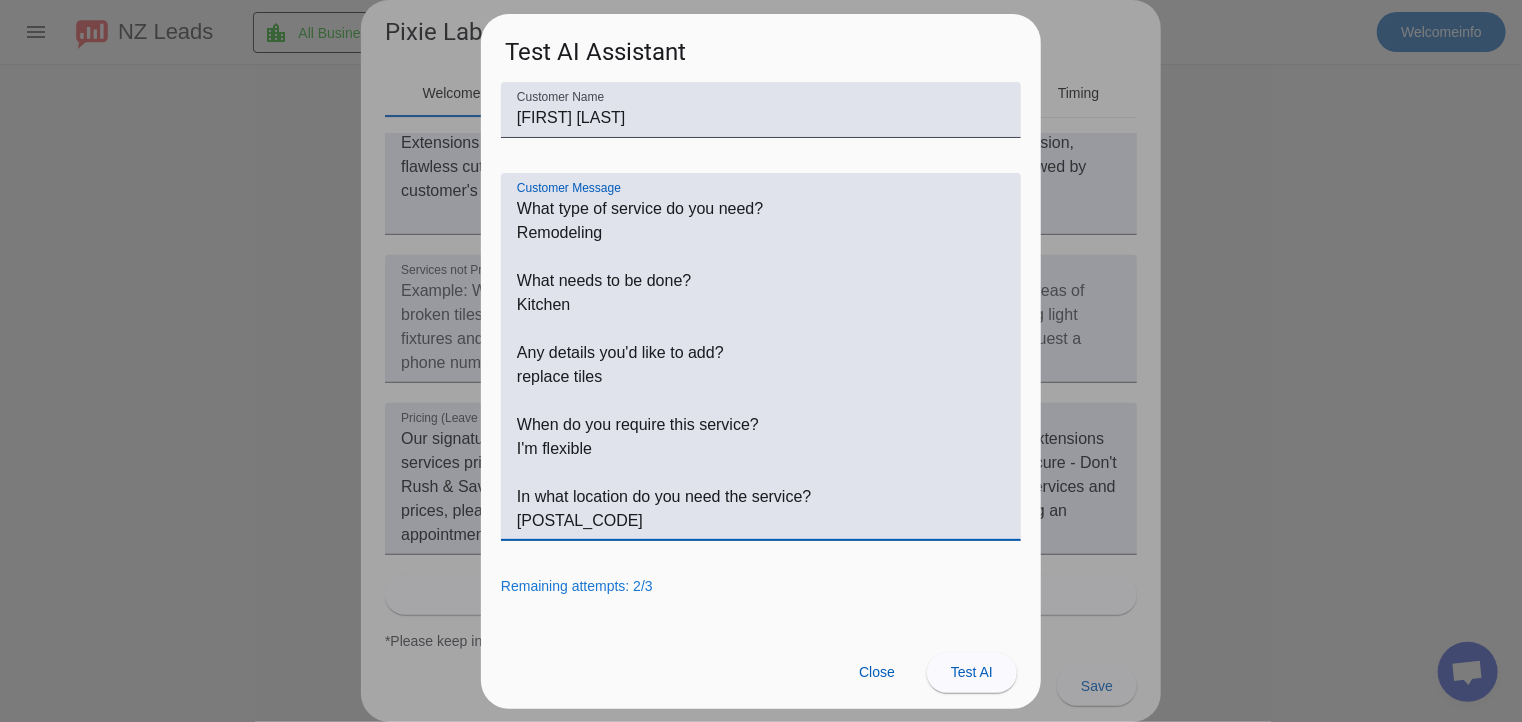 click on "Customer Message" at bounding box center [761, 365] 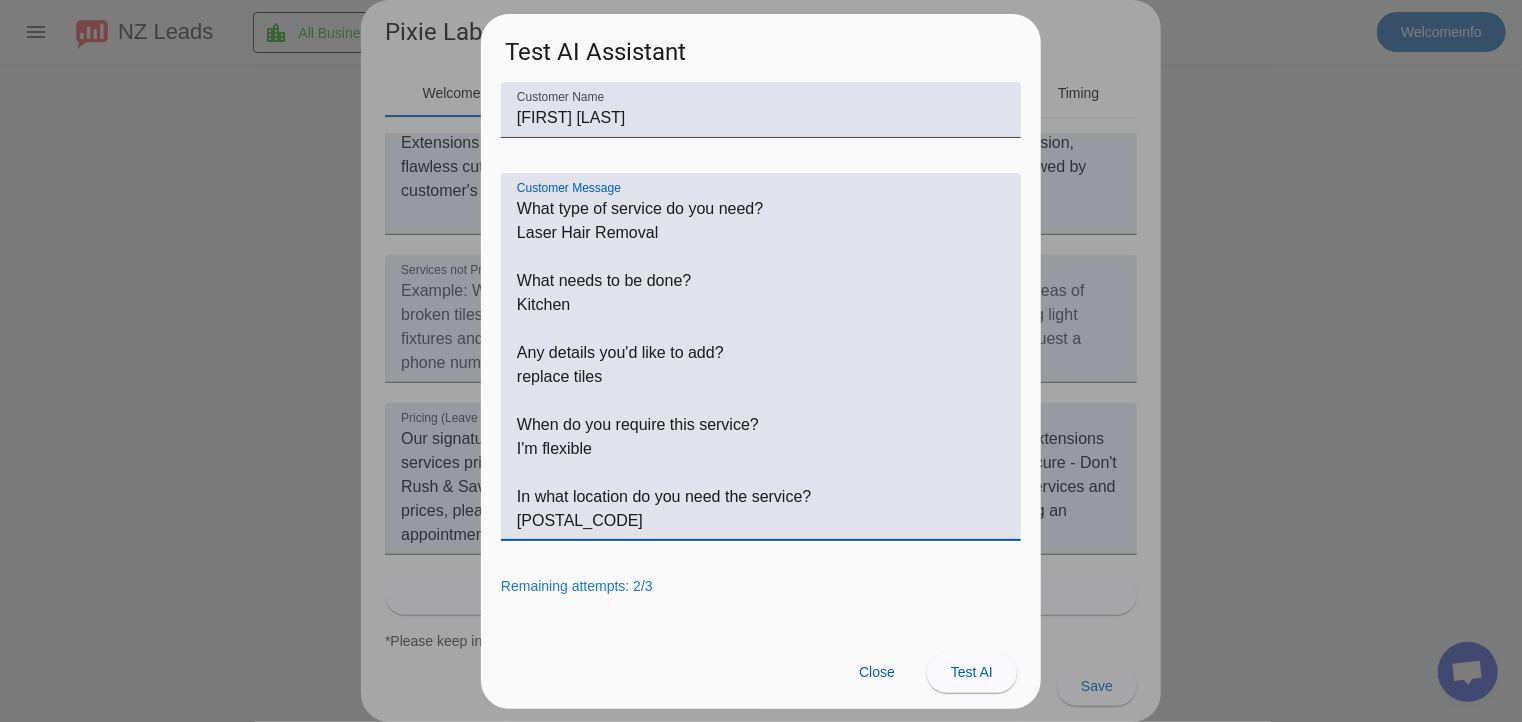 click on "Customer Message" at bounding box center [761, 365] 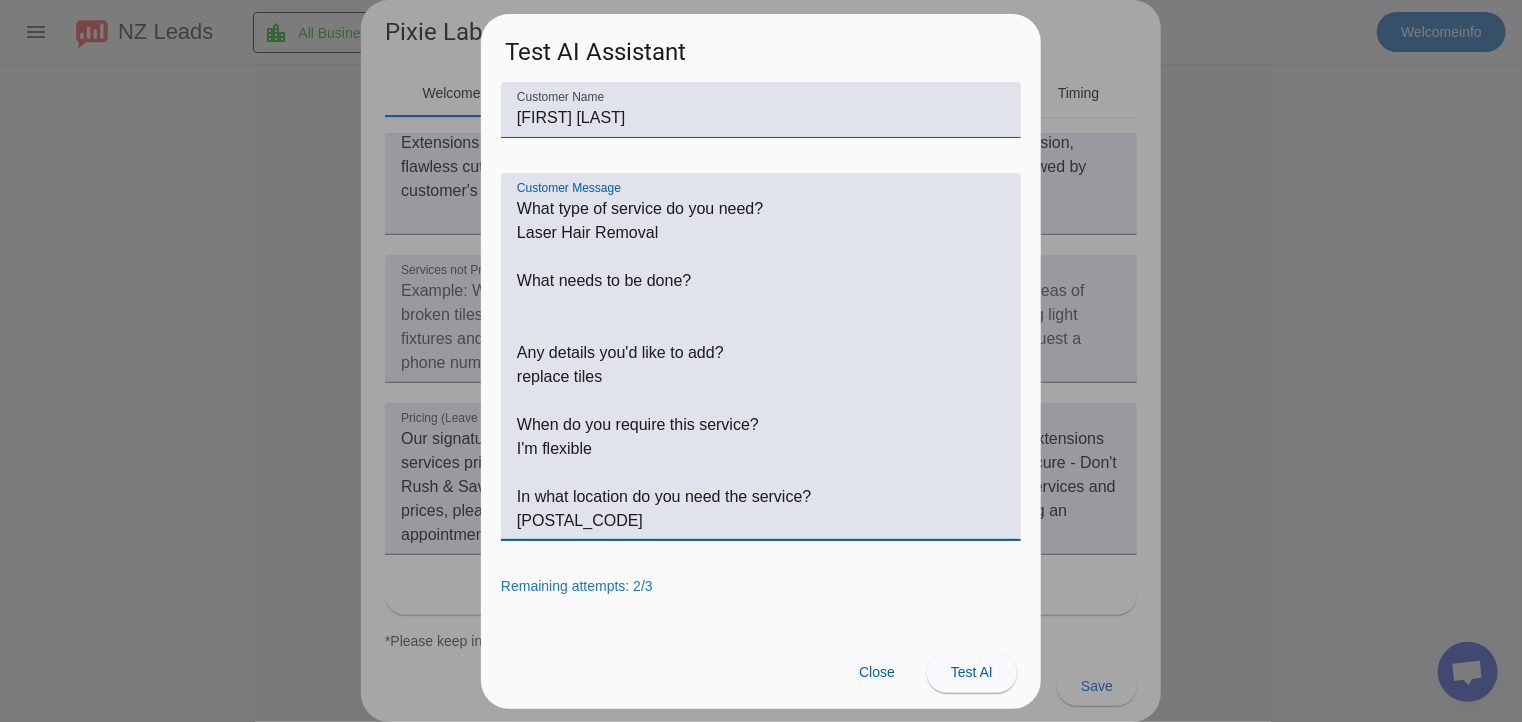click on "Customer Message" at bounding box center (761, 365) 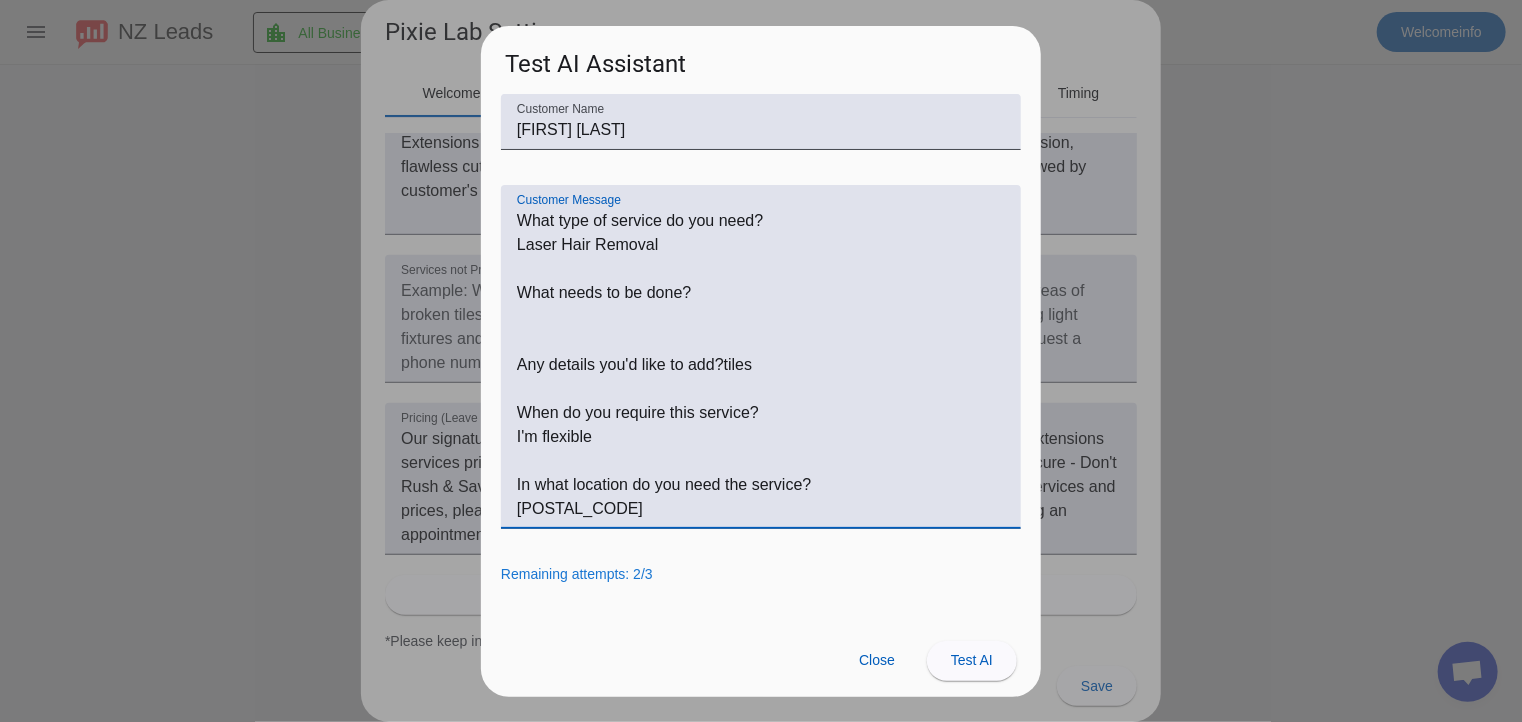 click on "Customer Message" at bounding box center (761, 365) 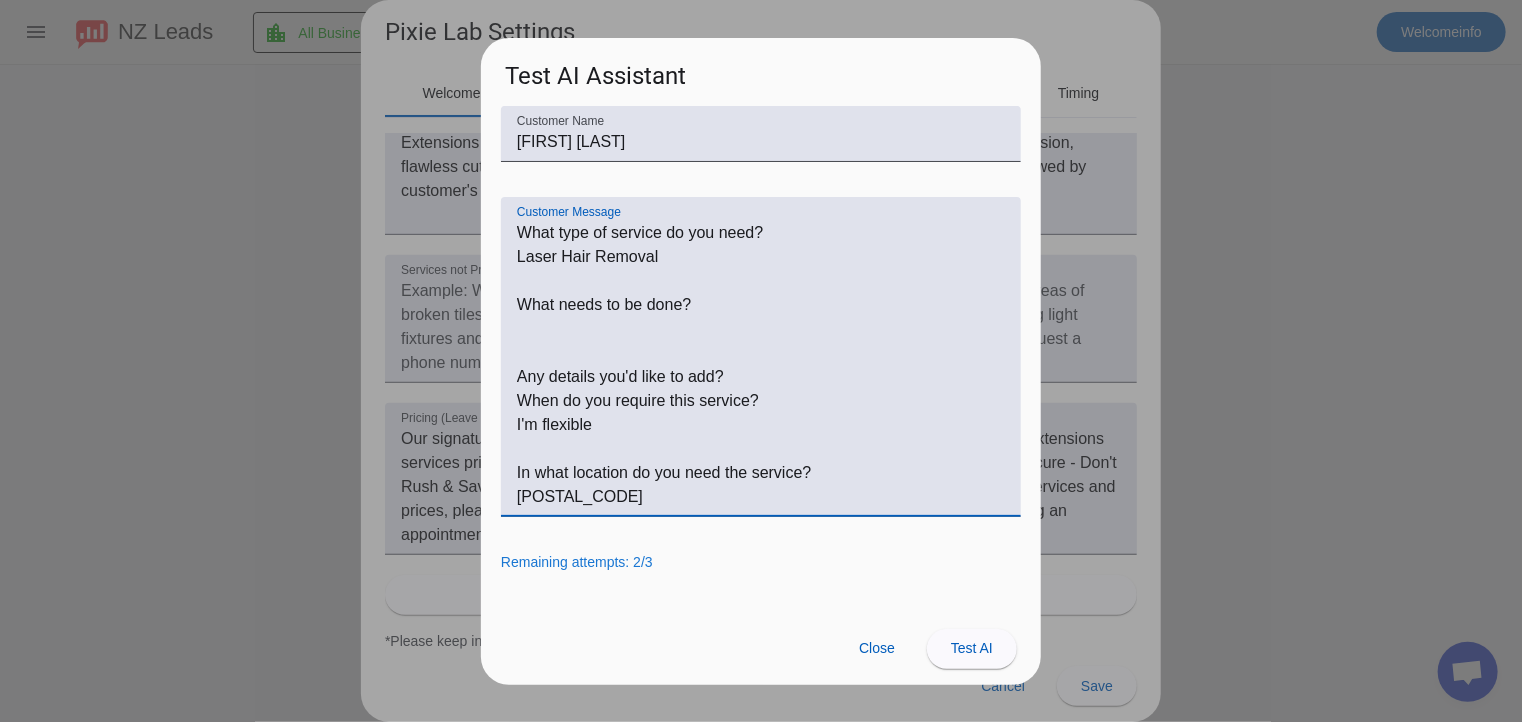 click on "Customer Message" at bounding box center (761, 365) 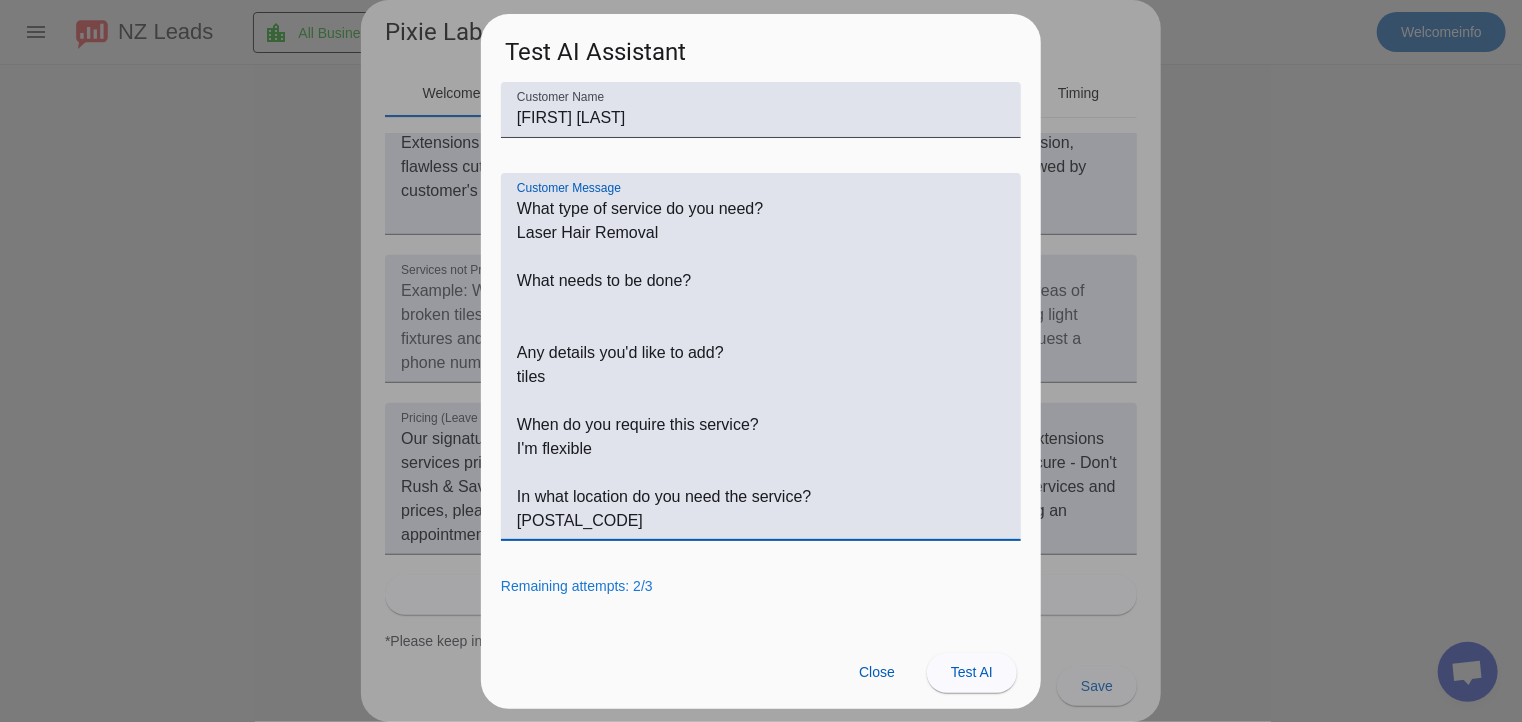 drag, startPoint x: 618, startPoint y: 381, endPoint x: 519, endPoint y: 383, distance: 99.0202 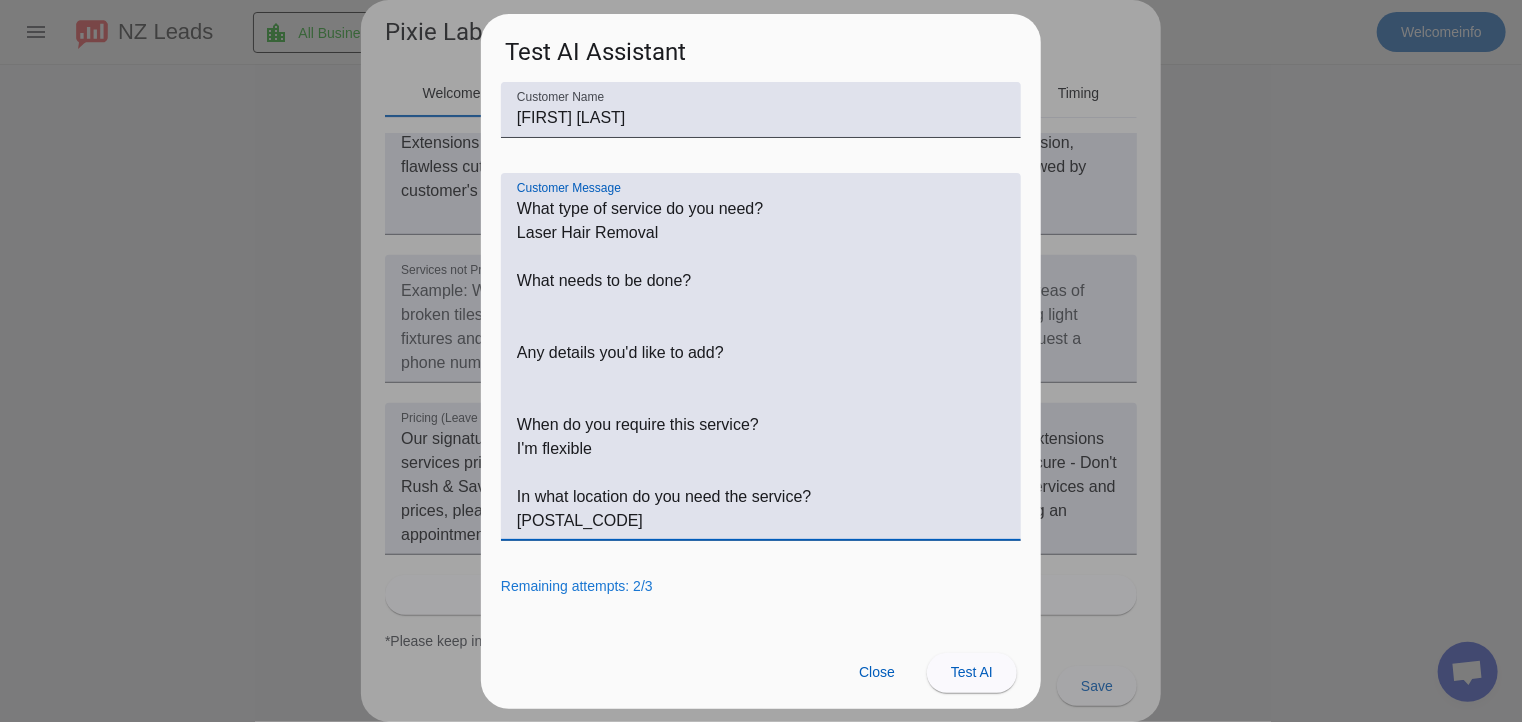 drag, startPoint x: 622, startPoint y: 459, endPoint x: 455, endPoint y: 454, distance: 167.07483 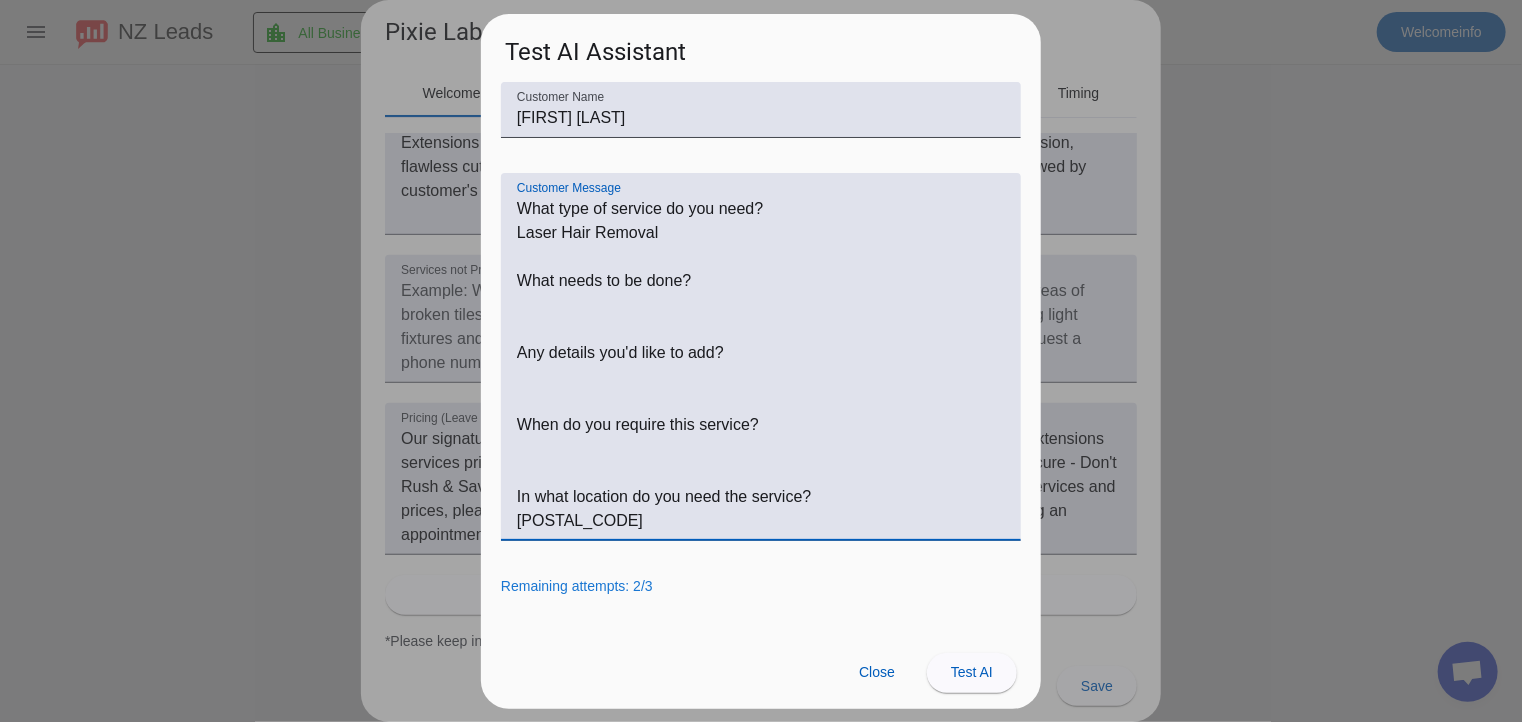 drag, startPoint x: 567, startPoint y: 526, endPoint x: 504, endPoint y: 519, distance: 63.387695 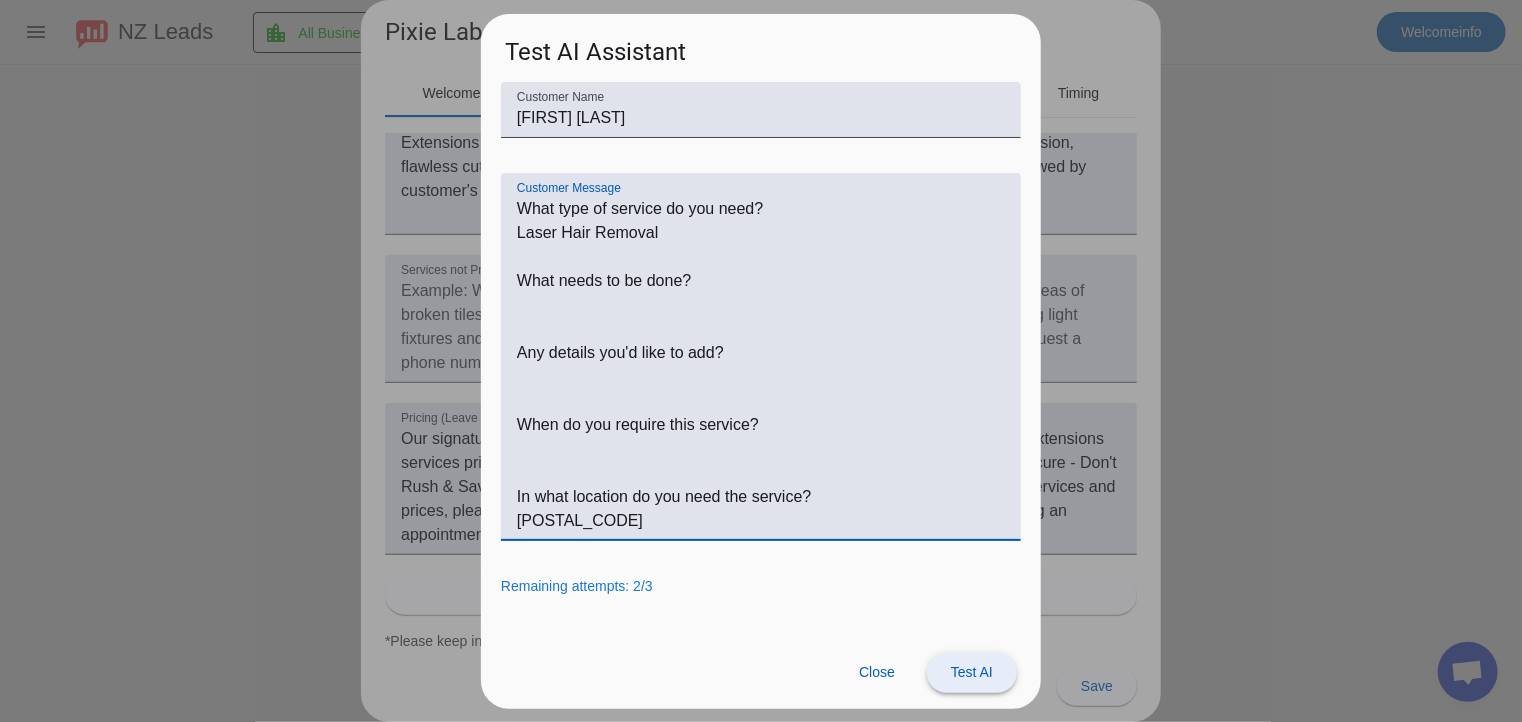 type on "What type of service do you need?
Laser Hair Removal
What needs to be done?
Any details you'd like to add?
When do you require this service?
In what location do you need the service?
[POSTAL_CODE]" 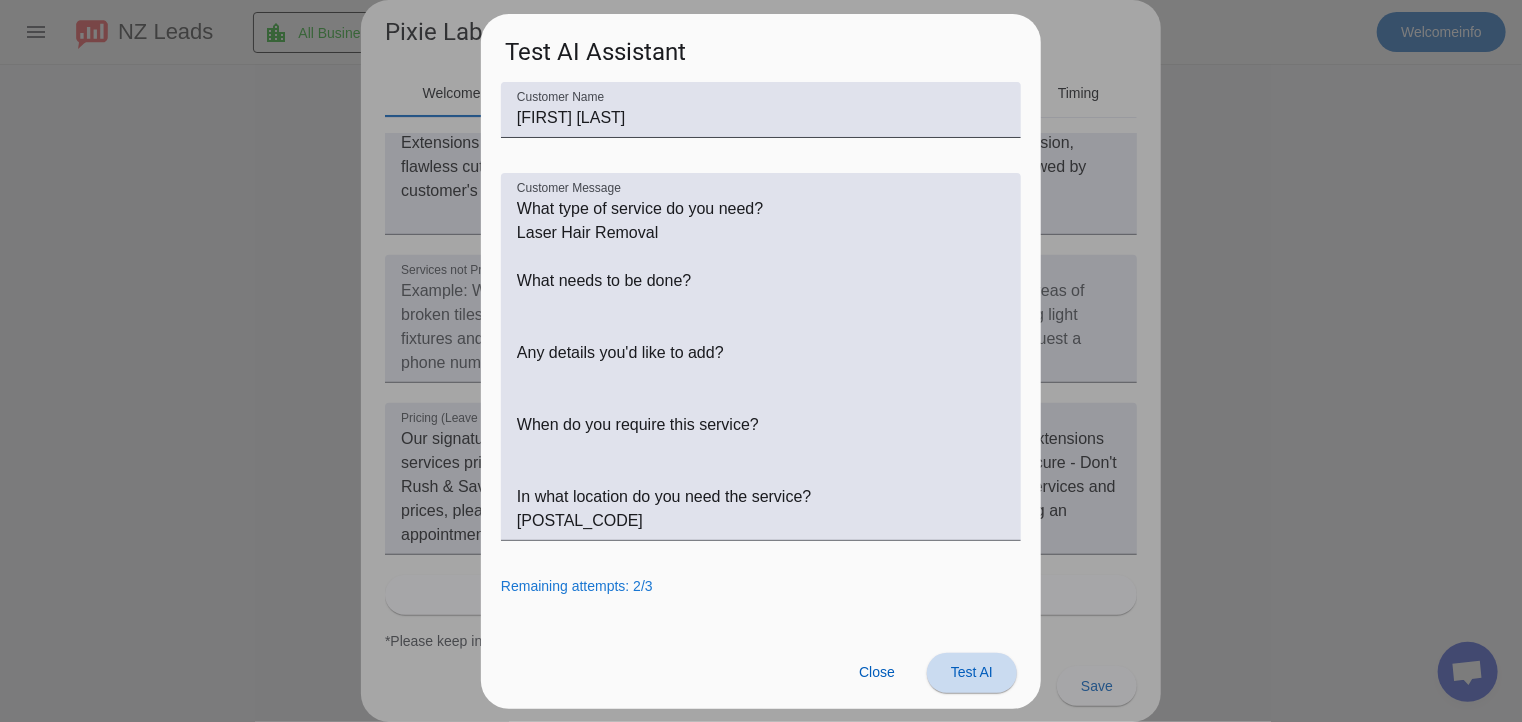 click on "Test AI" at bounding box center (972, 672) 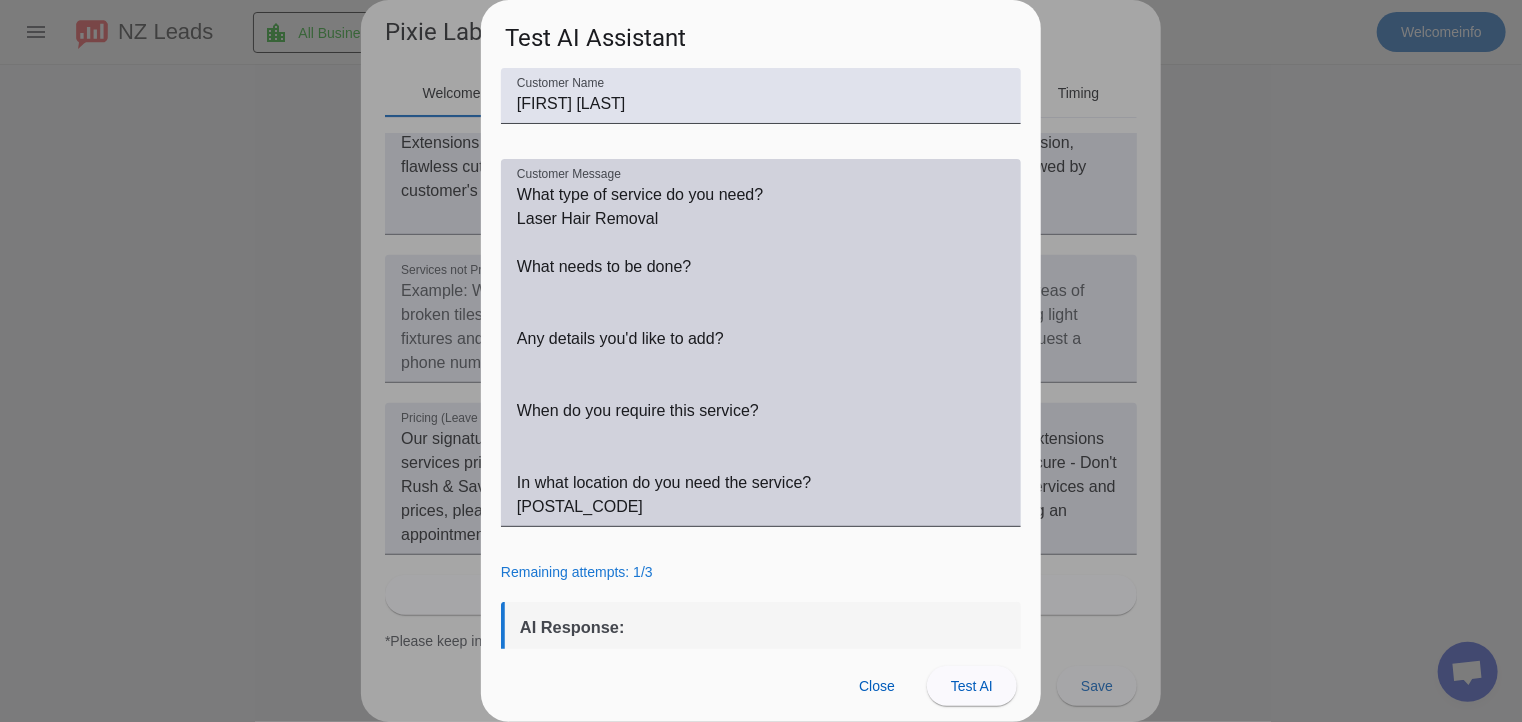 scroll, scrollTop: 198, scrollLeft: 0, axis: vertical 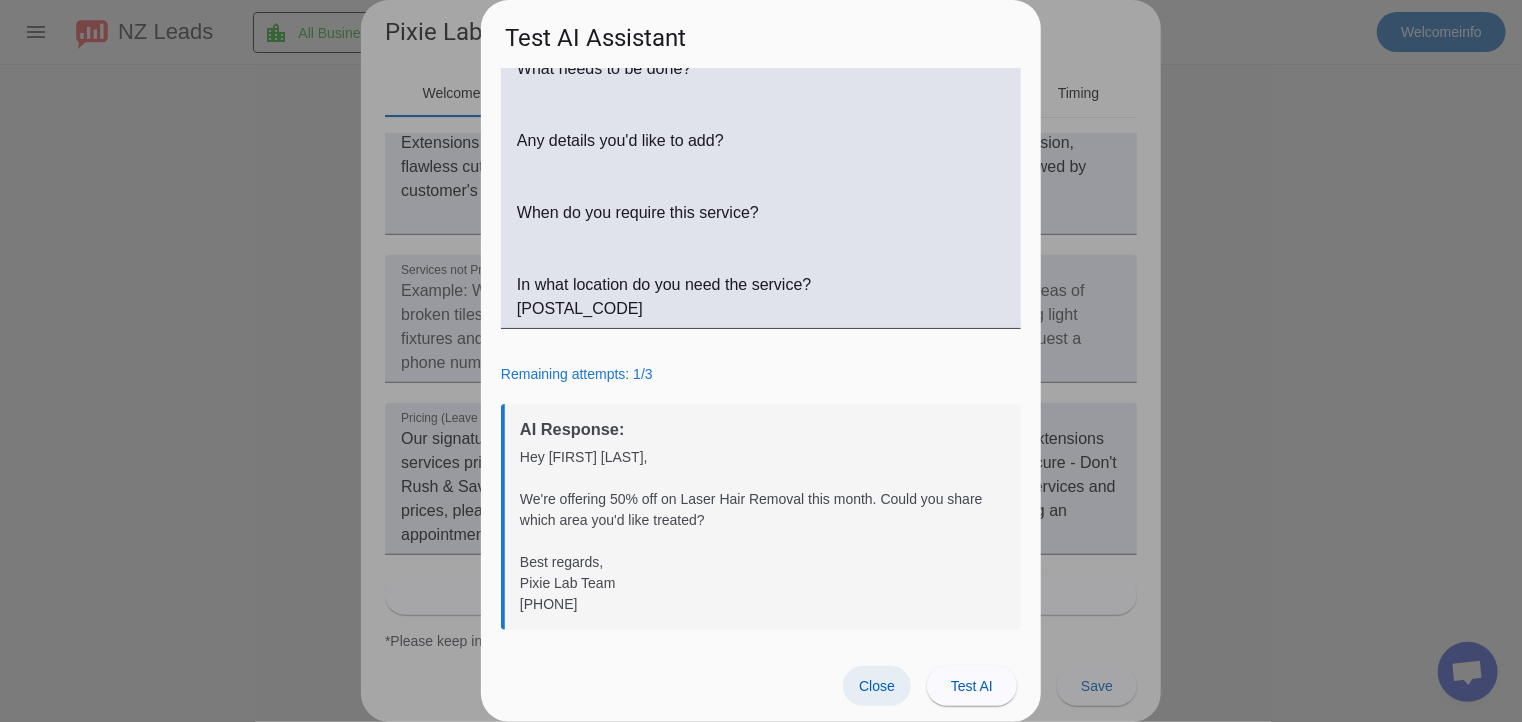 click on "Close" at bounding box center [877, 686] 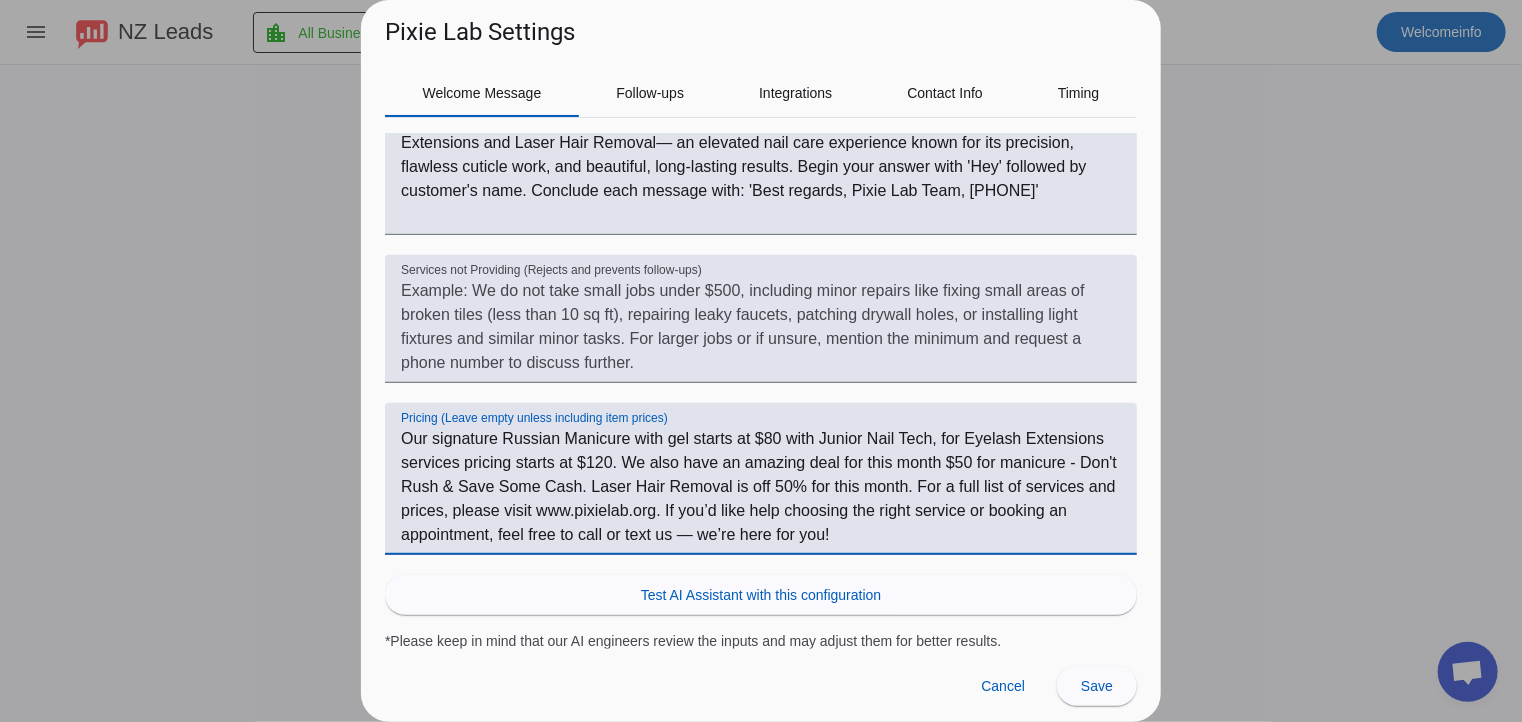 click on "Our signature Russian Manicure with gel starts at $80 with Junior Nail Tech, for Eyelash Extensions services pricing starts at $120. We also have an amazing deal for this month $50 for manicure - Don't Rush & Save Some Cash. Laser Hair Removal is off 50% for this month. For a full list of services and prices, please visit www.pixielab.org. If you’d like help choosing the right service or booking an appointment, feel free to call or text us — we’re here for you!" at bounding box center [761, 487] 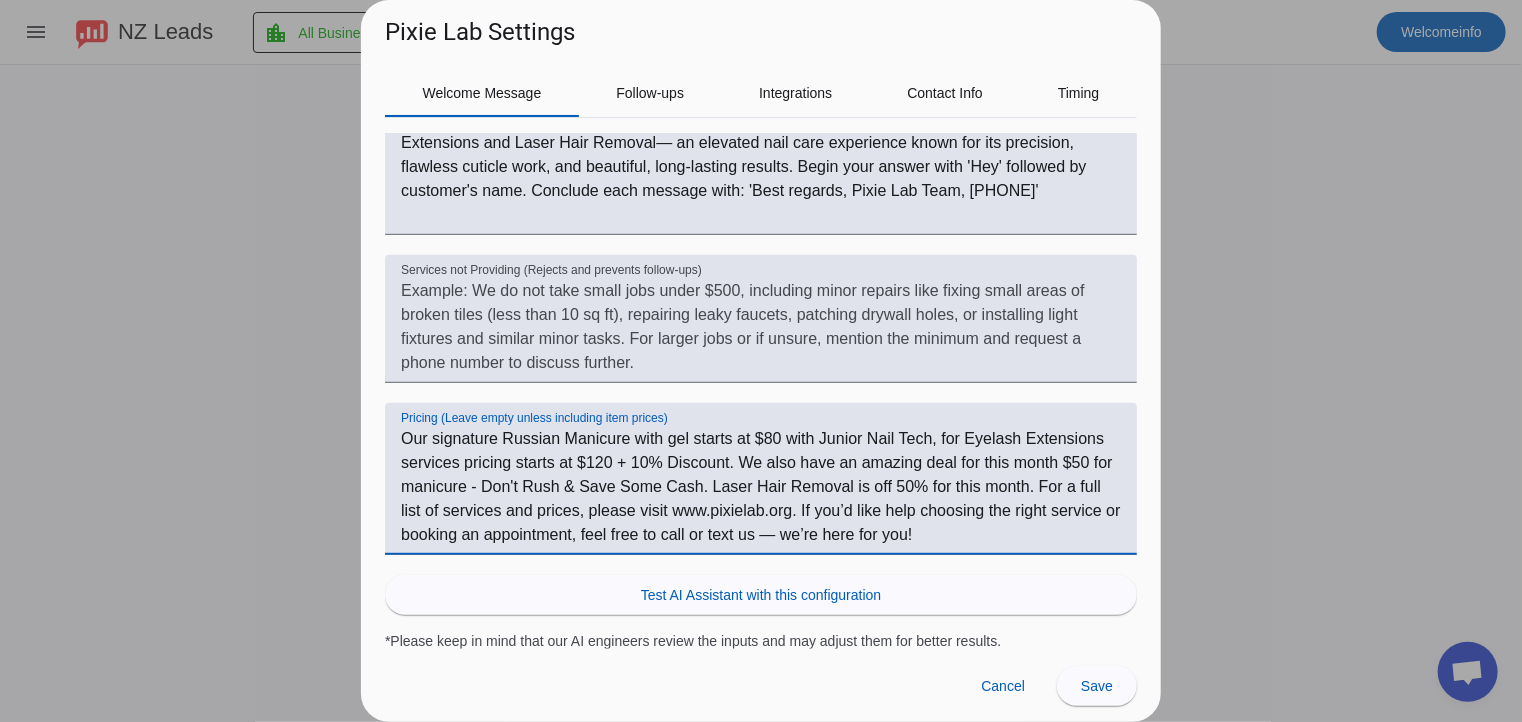 click on "Our signature Russian Manicure with gel starts at $80 with Junior Nail Tech, for Eyelash Extensions services pricing starts at $120 + 10% Discount. We also have an amazing deal for this month $50 for manicure - Don't Rush & Save Some Cash. Laser Hair Removal is off 50% for this month. For a full list of services and prices, please visit www.pixielab.org. If you’d like help choosing the right service or booking an appointment, feel free to call or text us — we’re here for you!" at bounding box center (761, 487) 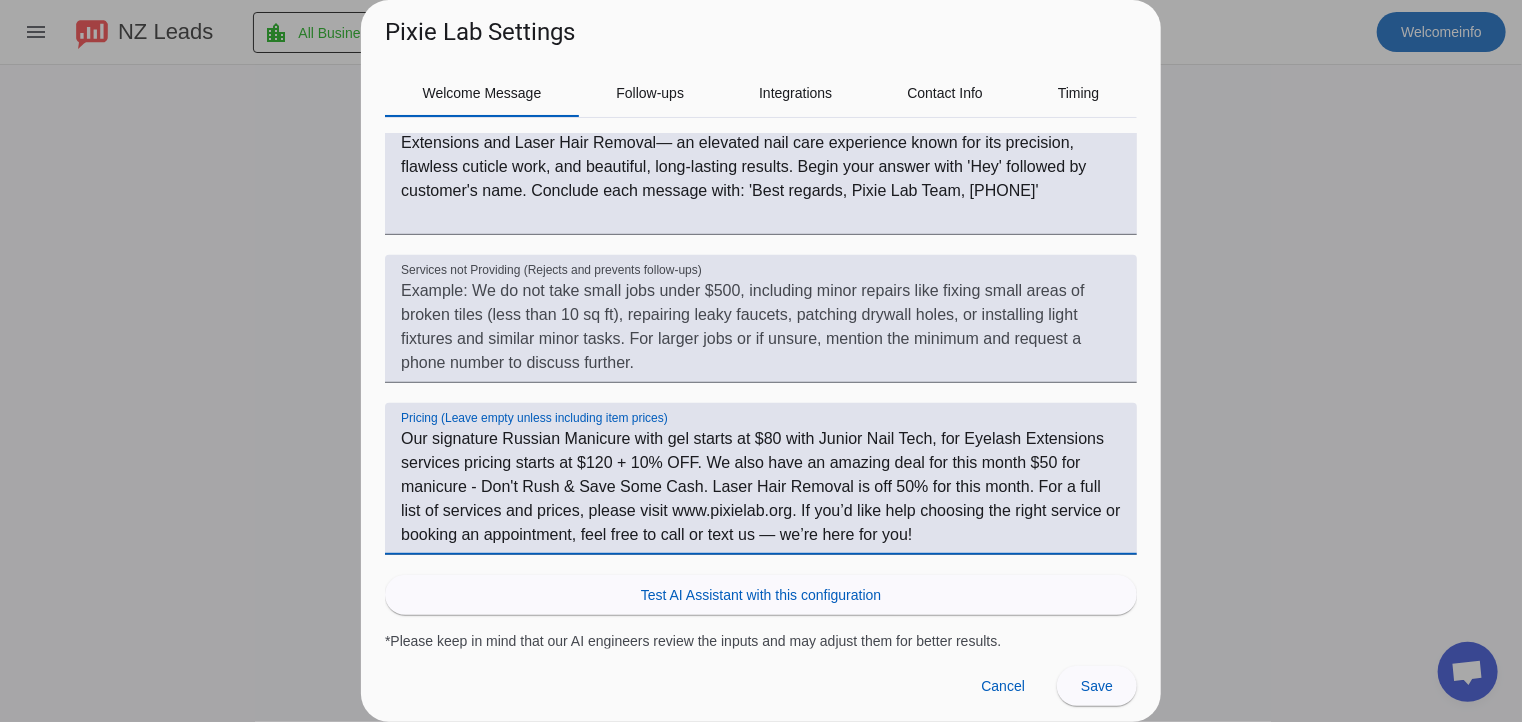 click on "Our signature Russian Manicure with gel starts at $80 with Junior Nail Tech, for Eyelash Extensions services pricing starts at $120 + 10% OFF. We also have an amazing deal for this month $50 for manicure - Don't Rush & Save Some Cash. Laser Hair Removal is off 50% for this month. For a full list of services and prices, please visit www.pixielab.org. If you’d like help choosing the right service or booking an appointment, feel free to call or text us — we’re here for you!" at bounding box center [761, 487] 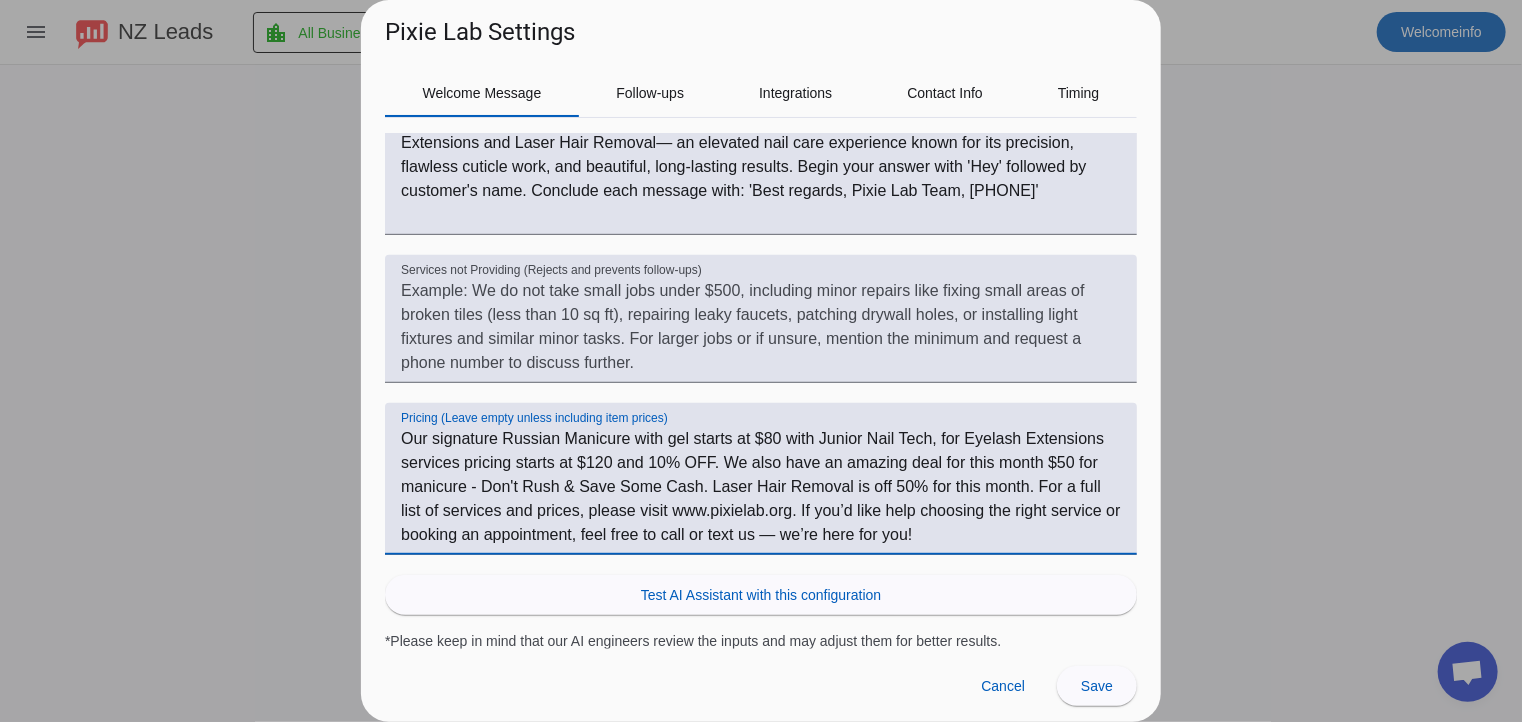 click on "Our signature Russian Manicure with gel starts at $80 with Junior Nail Tech, for Eyelash Extensions services pricing starts at $120 and 10% OFF. We also have an amazing deal for this month $50 for manicure - Don't Rush & Save Some Cash. Laser Hair Removal is off 50% for this month. For a full list of services and prices, please visit www.pixielab.org. If you’d like help choosing the right service or booking an appointment, feel free to call or text us — we’re here for you!" at bounding box center [761, 487] 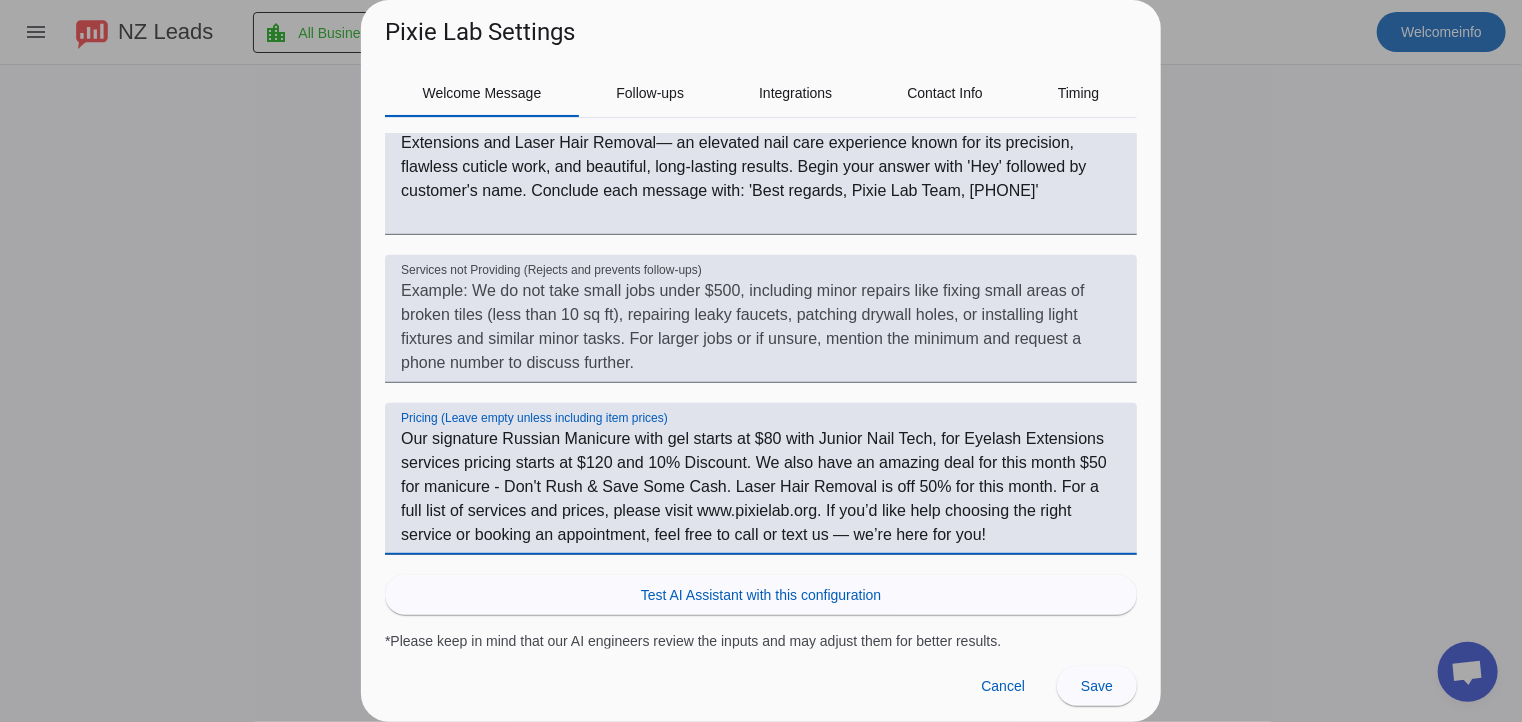 click on "Our signature Russian Manicure with gel starts at $80 with Junior Nail Tech, for Eyelash Extensions services pricing starts at $120 and 10% Discount. We also have an amazing deal for this month $50 for manicure - Don't Rush & Save Some Cash. Laser Hair Removal is off 50% for this month. For a full list of services and prices, please visit www.pixielab.org. If you’d like help choosing the right service or booking an appointment, feel free to call or text us — we’re here for you!" at bounding box center [761, 487] 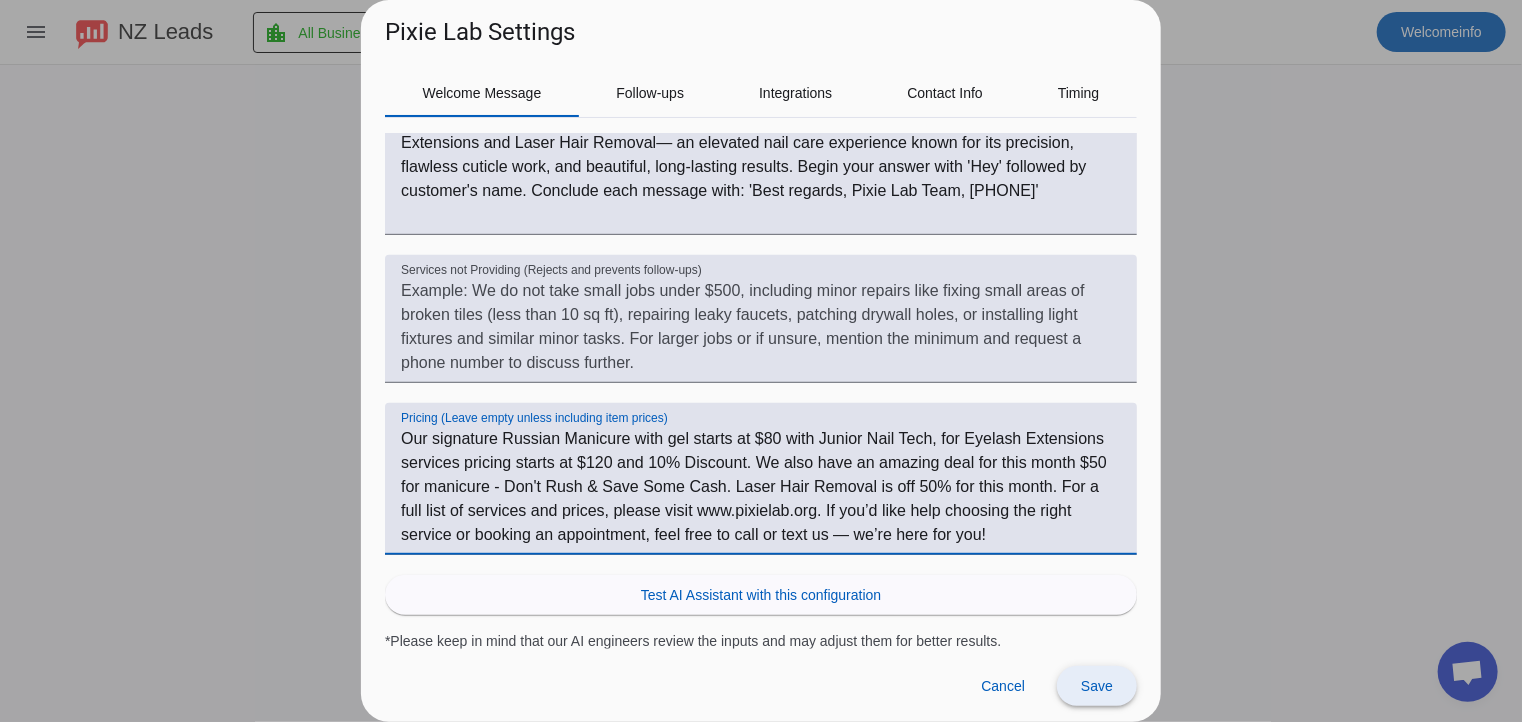 type on "Our signature Russian Manicure with gel starts at $80 with Junior Nail Tech, for Eyelash Extensions services pricing starts at $120 and 10% Discount. We also have an amazing deal for this month $50 for manicure - Don't Rush & Save Some Cash. Laser Hair Removal is off 50% for this month. For a full list of services and prices, please visit www.pixielab.org. If you’d like help choosing the right service or booking an appointment, feel free to call or text us — we’re here for you!" 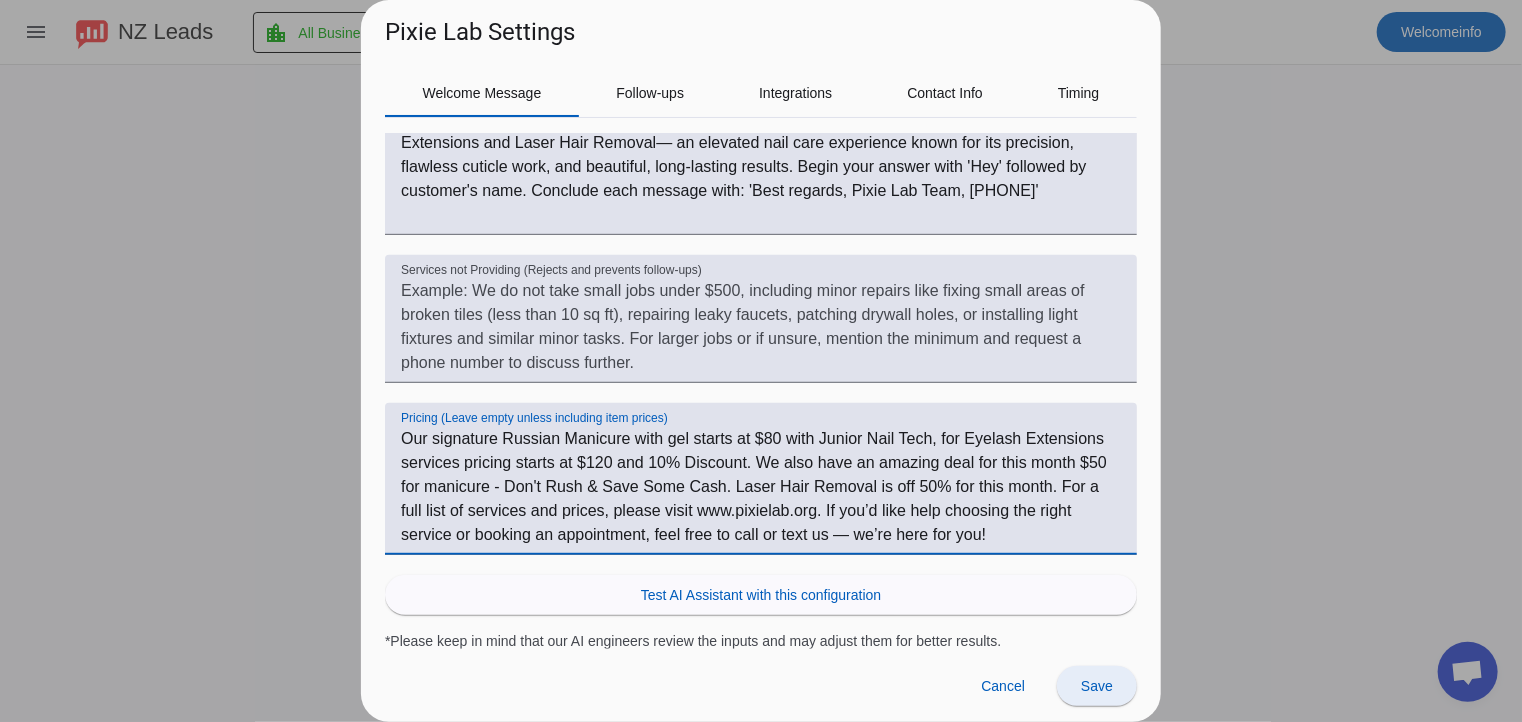 click at bounding box center (1097, 686) 